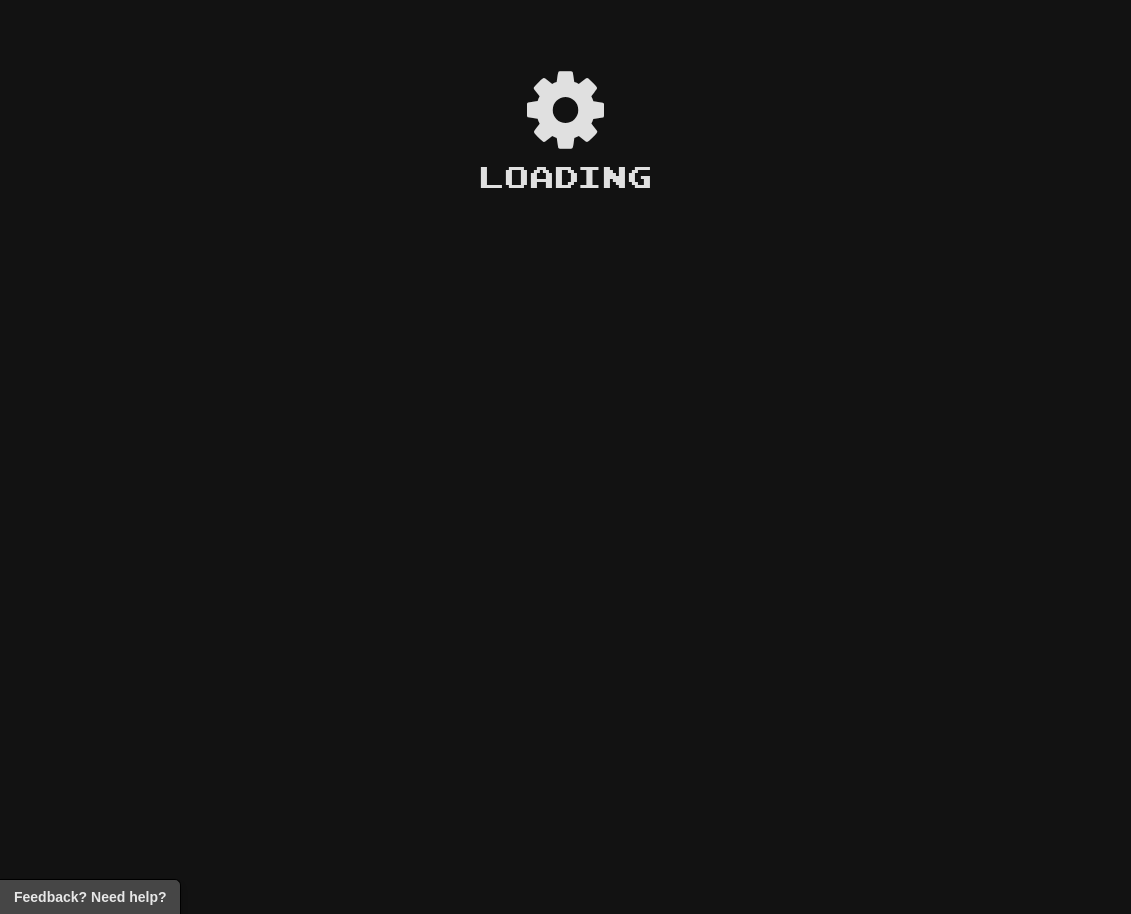 scroll, scrollTop: 0, scrollLeft: 0, axis: both 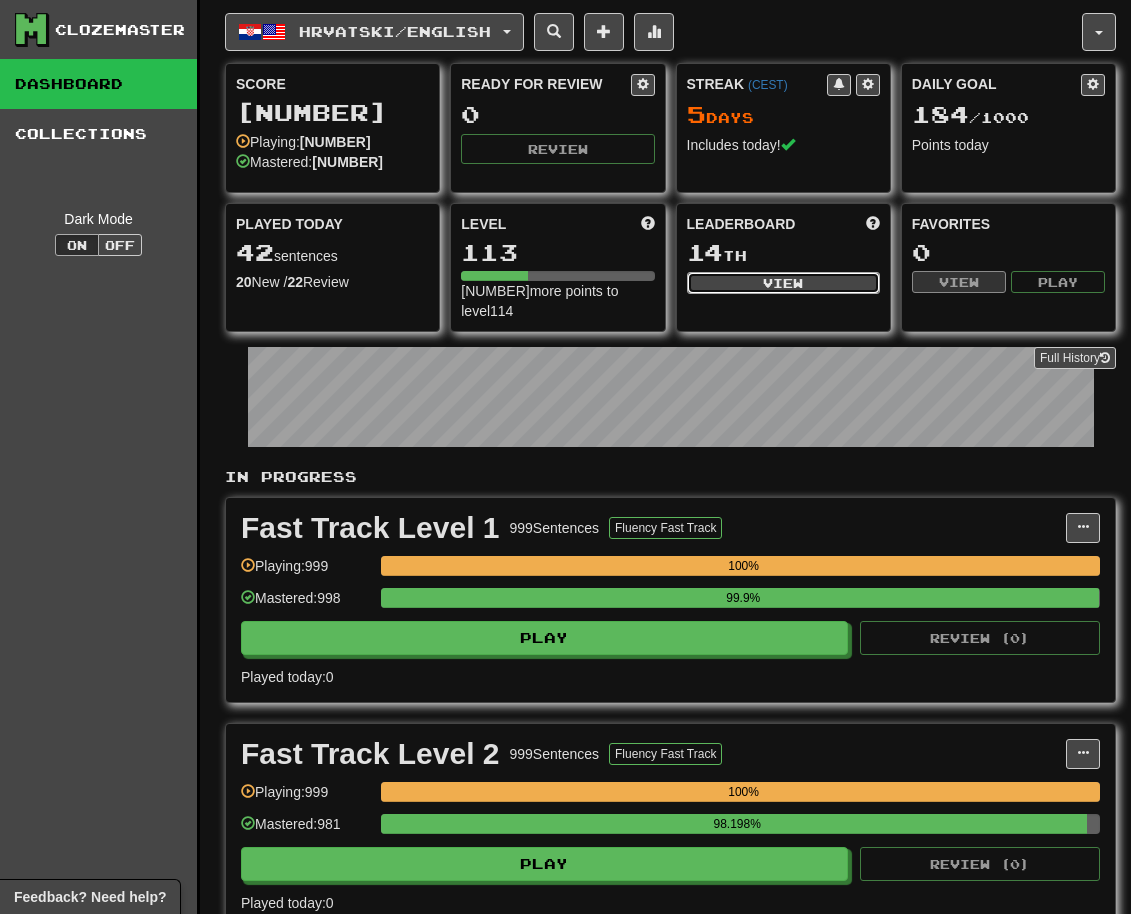 click on "View" at bounding box center (783, 283) 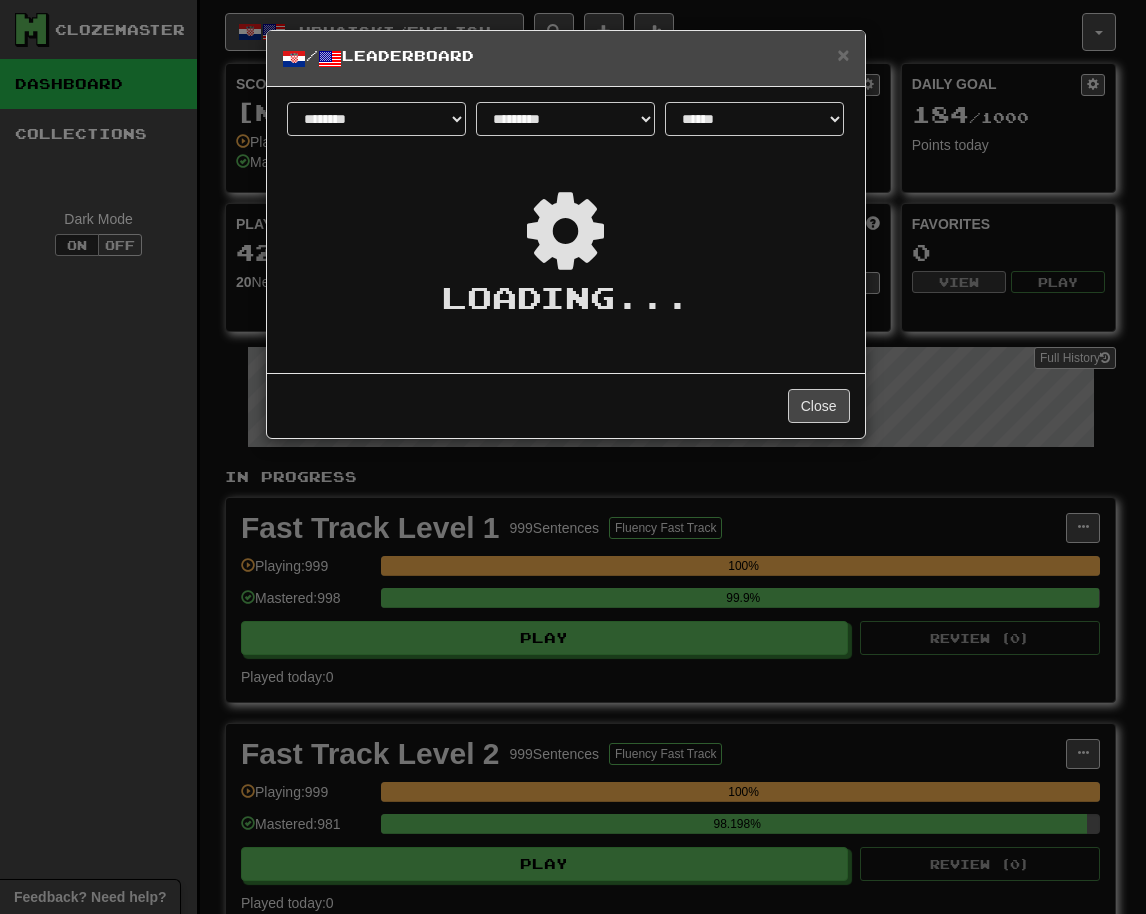click on "**********" at bounding box center [565, 119] 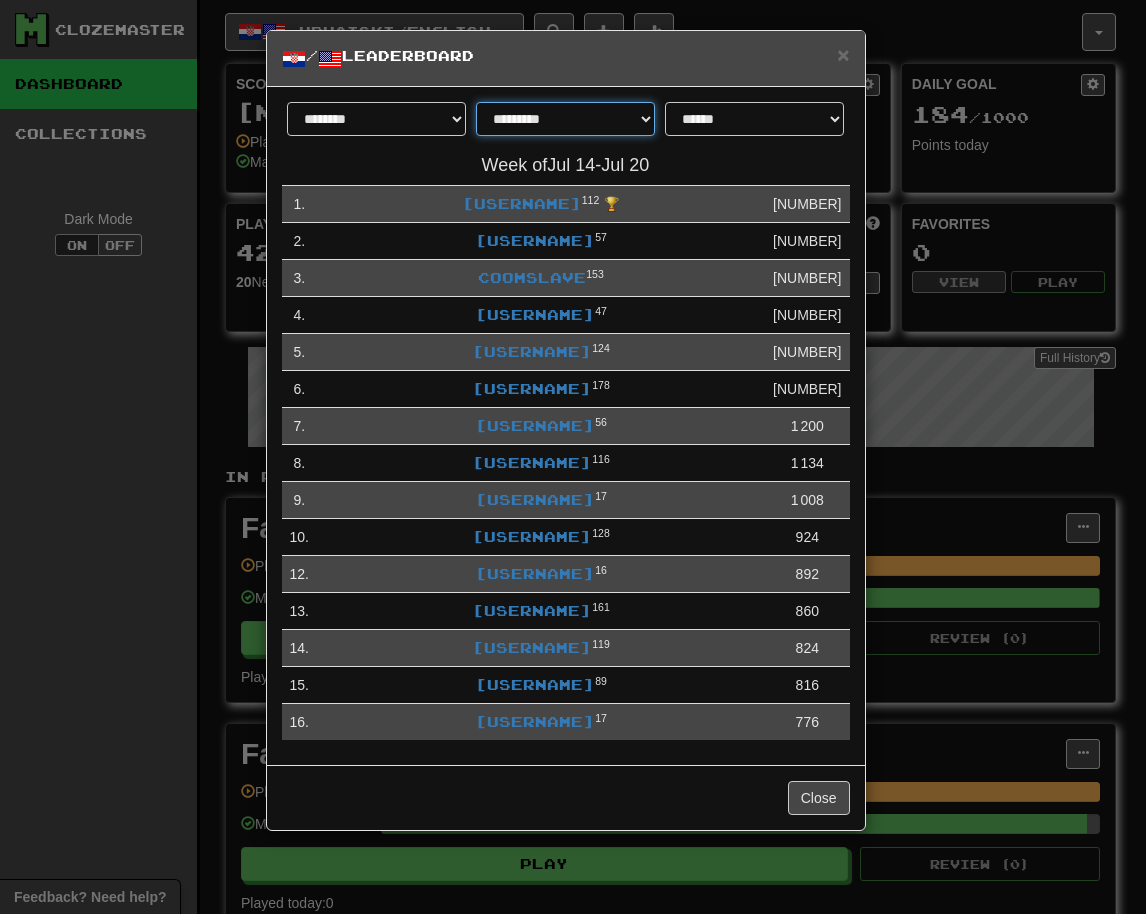 click on "**********" at bounding box center [565, 119] 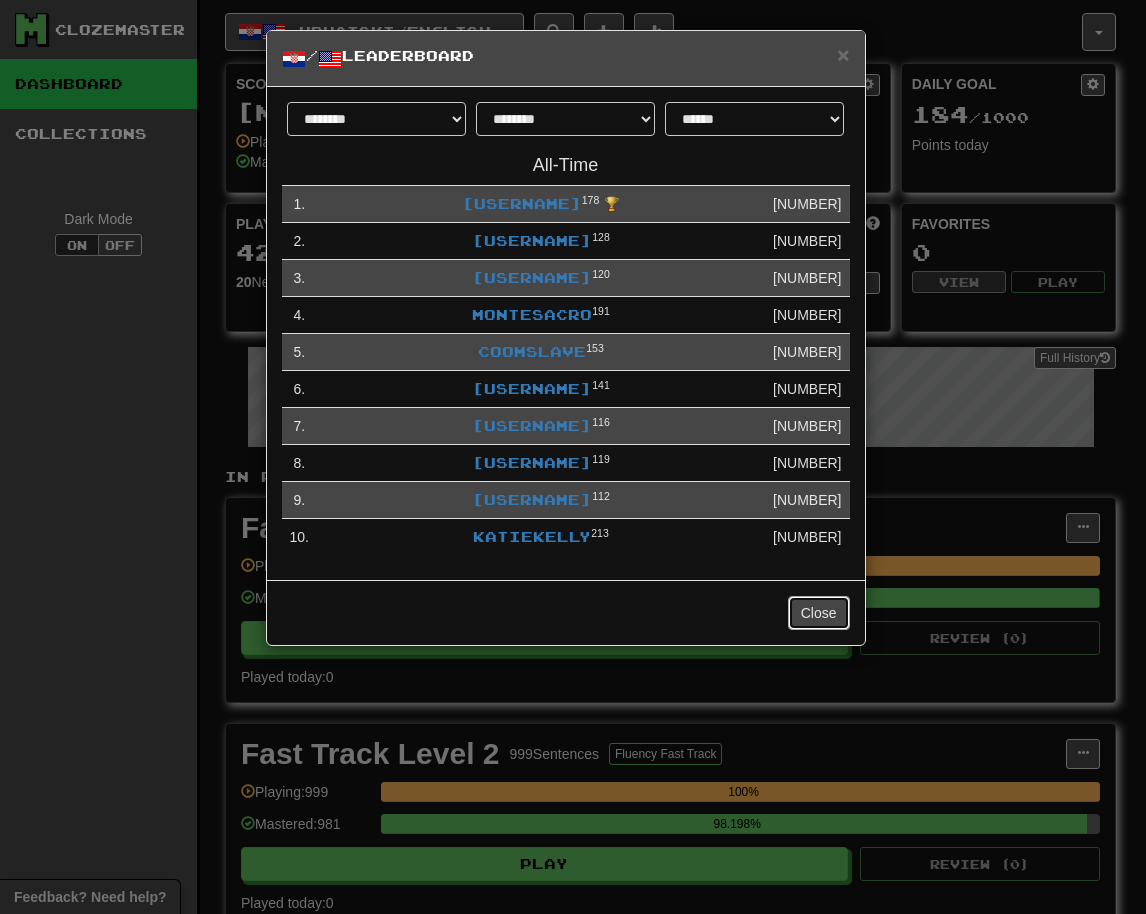 click on "Close" at bounding box center [819, 613] 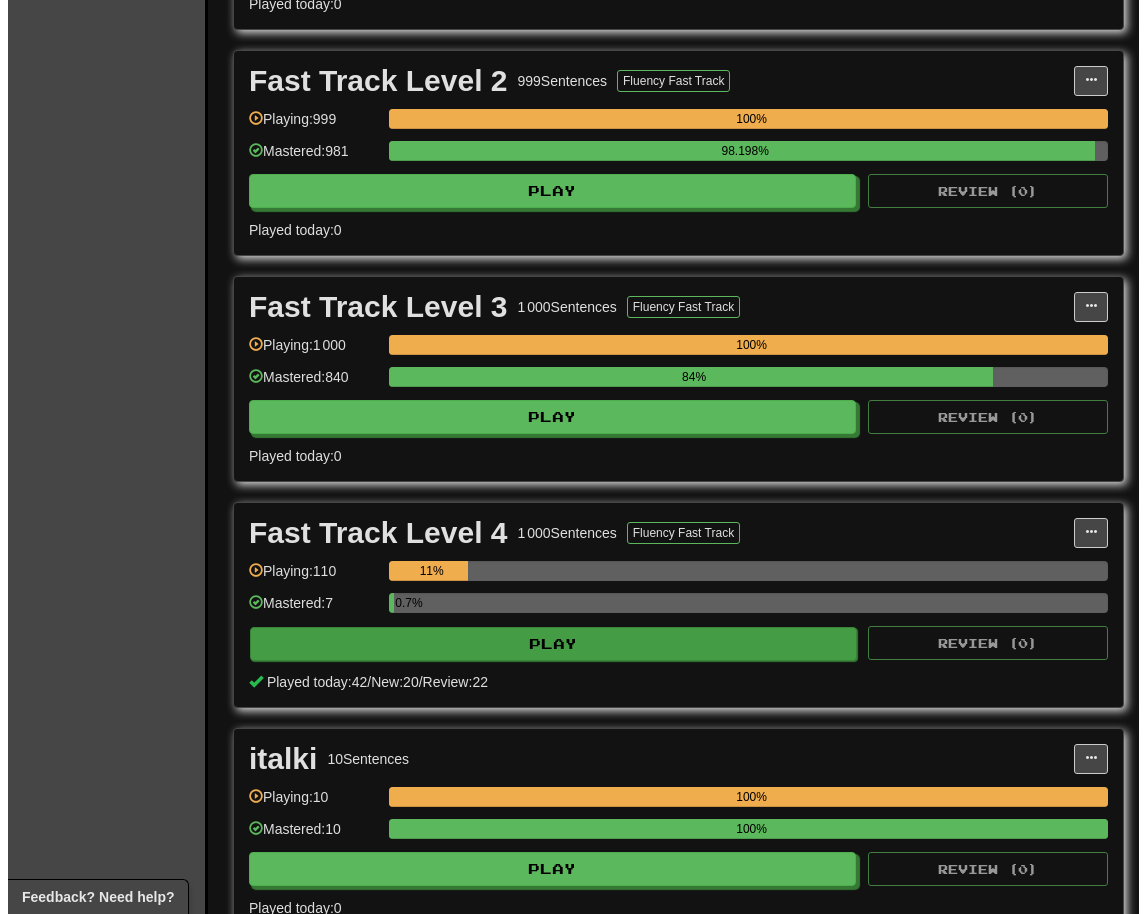 scroll, scrollTop: 674, scrollLeft: 0, axis: vertical 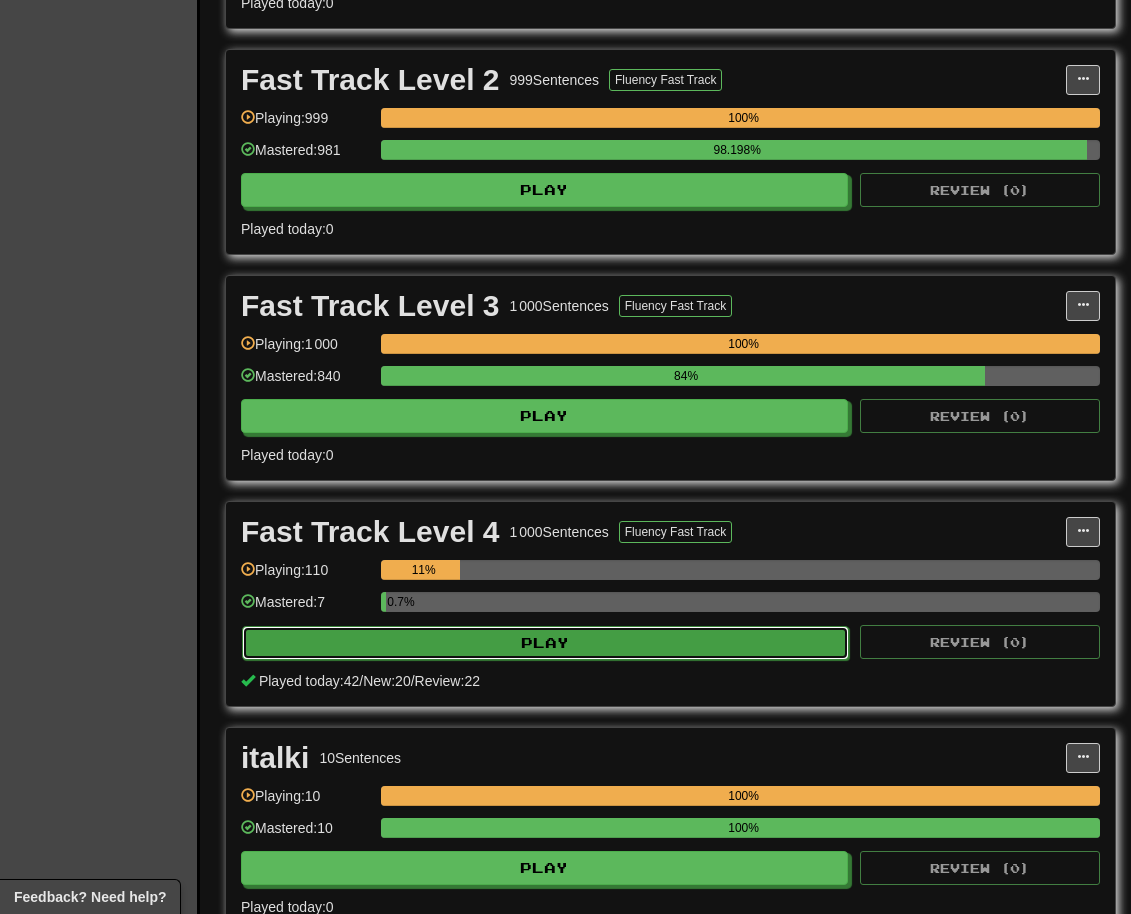 click on "Play" at bounding box center (545, 643) 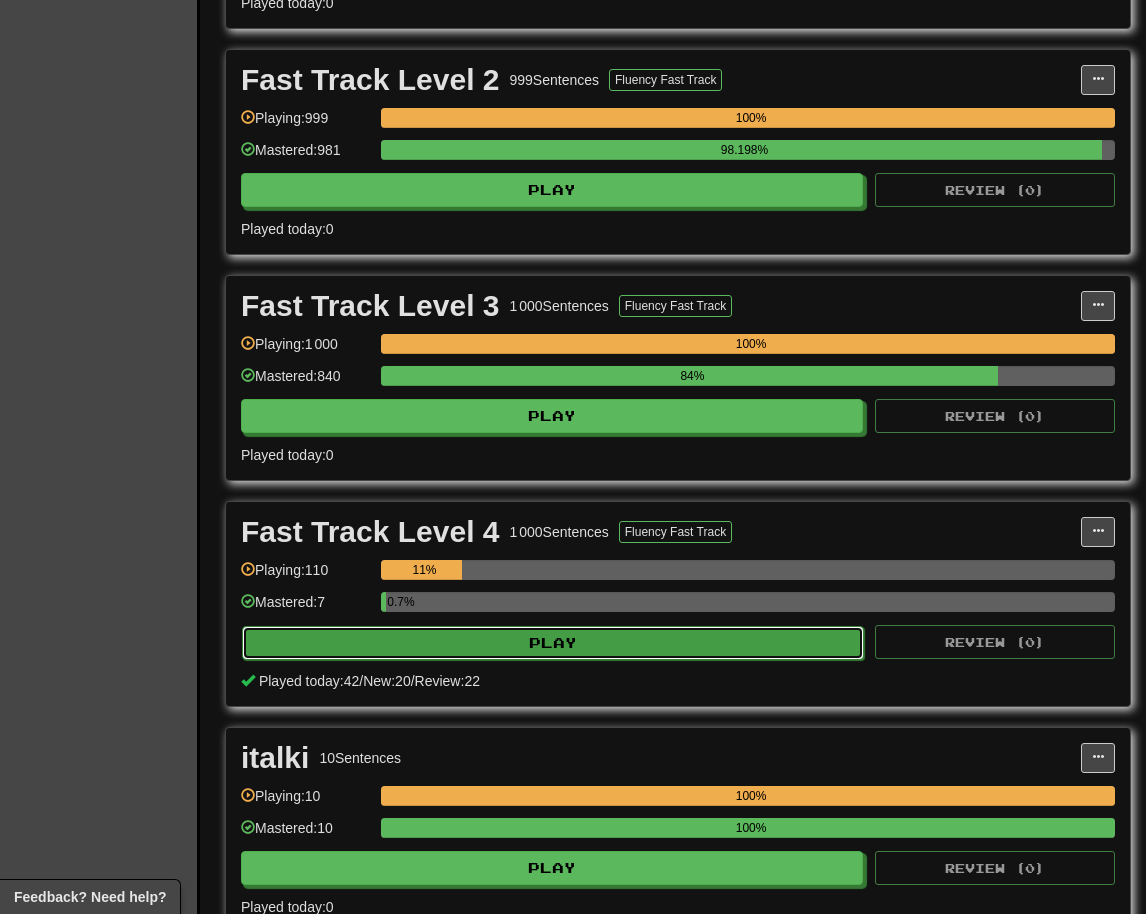 select on "**" 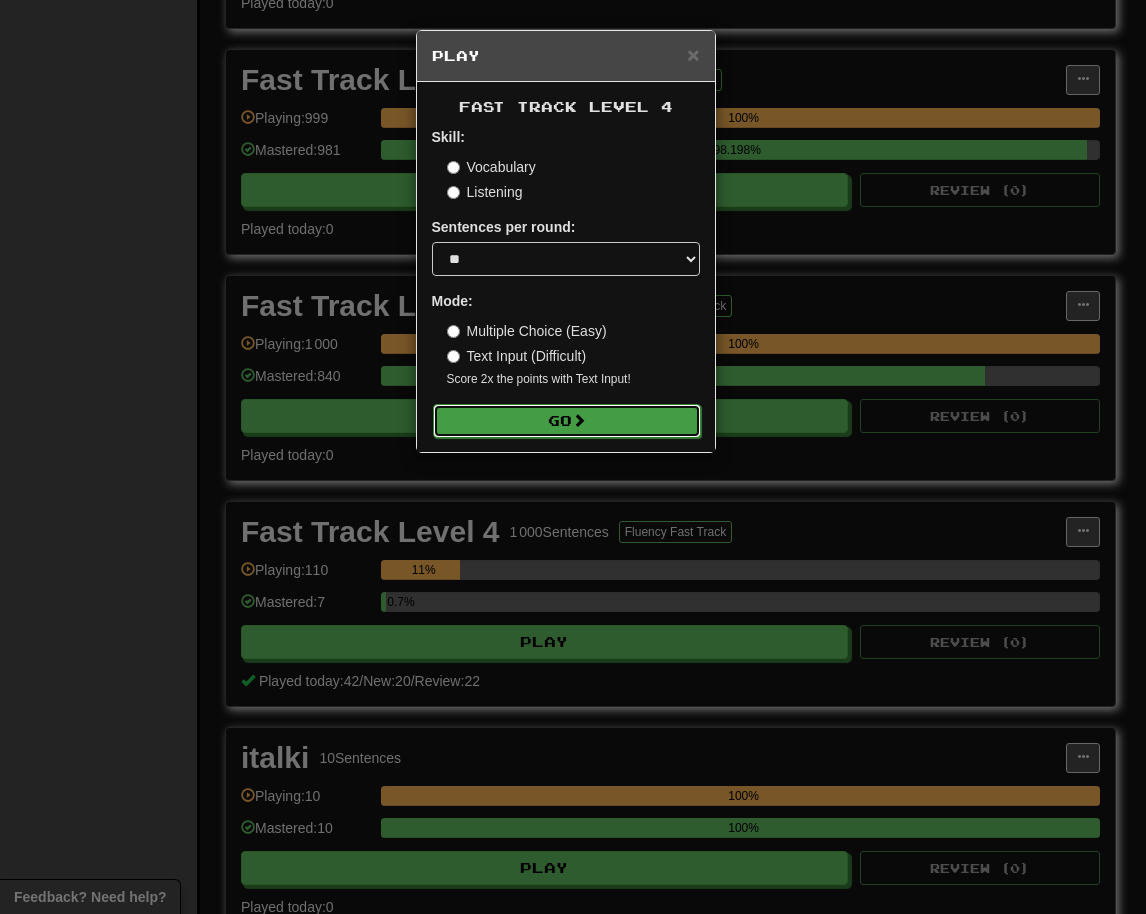 click on "Go" at bounding box center [567, 421] 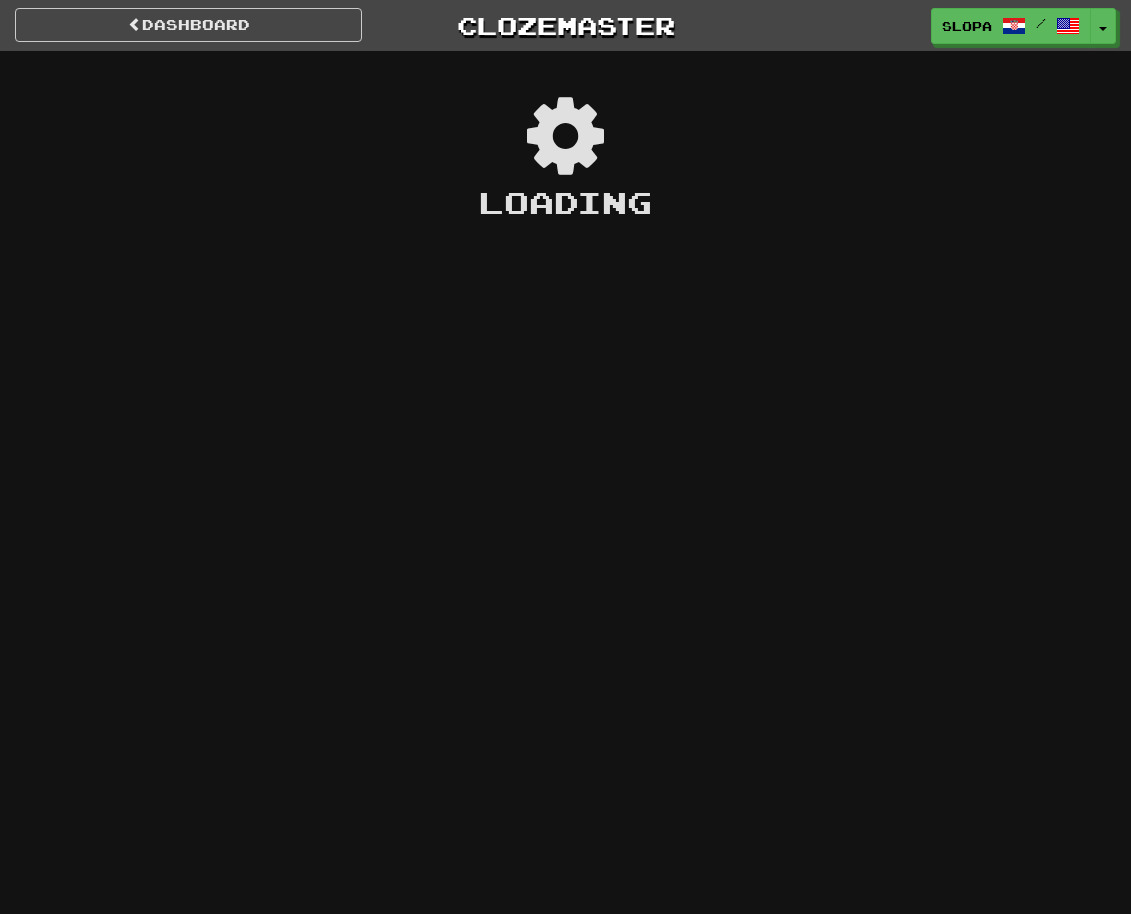 scroll, scrollTop: 0, scrollLeft: 0, axis: both 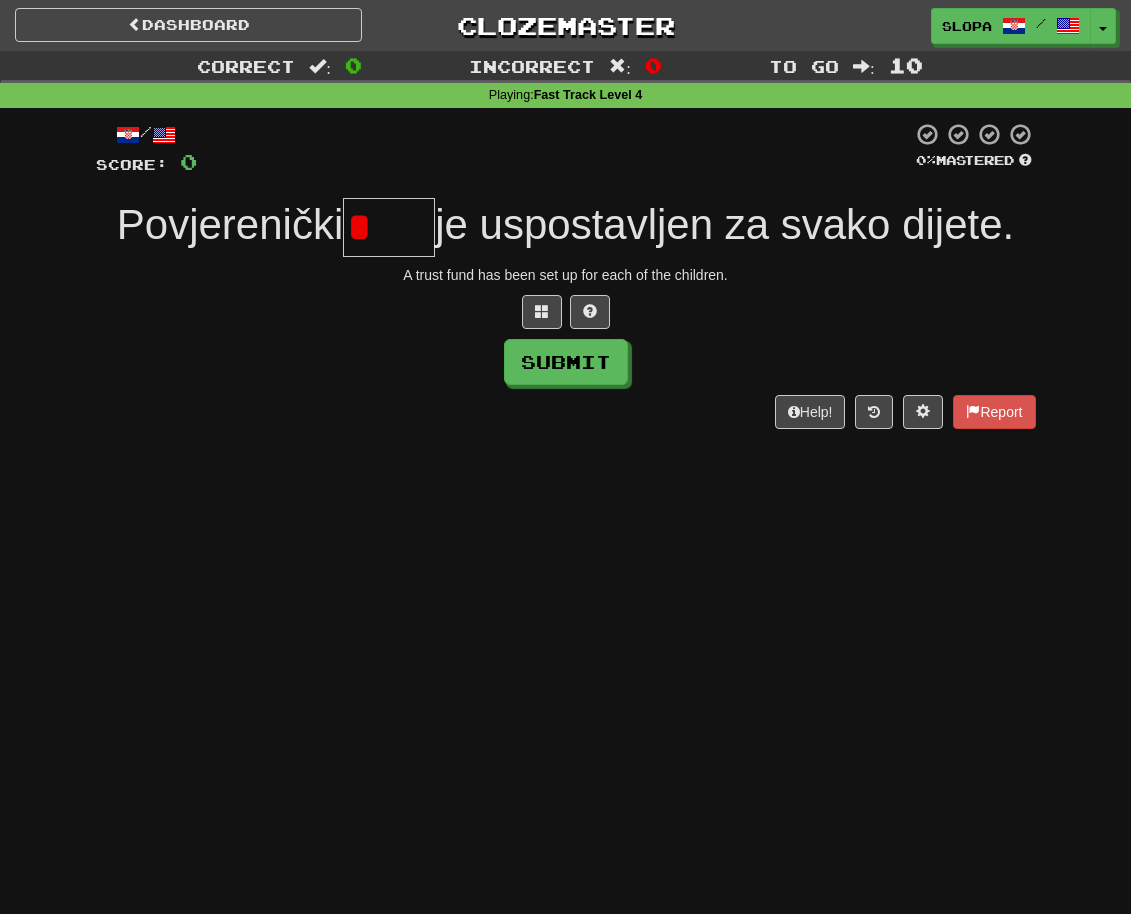 type on "****" 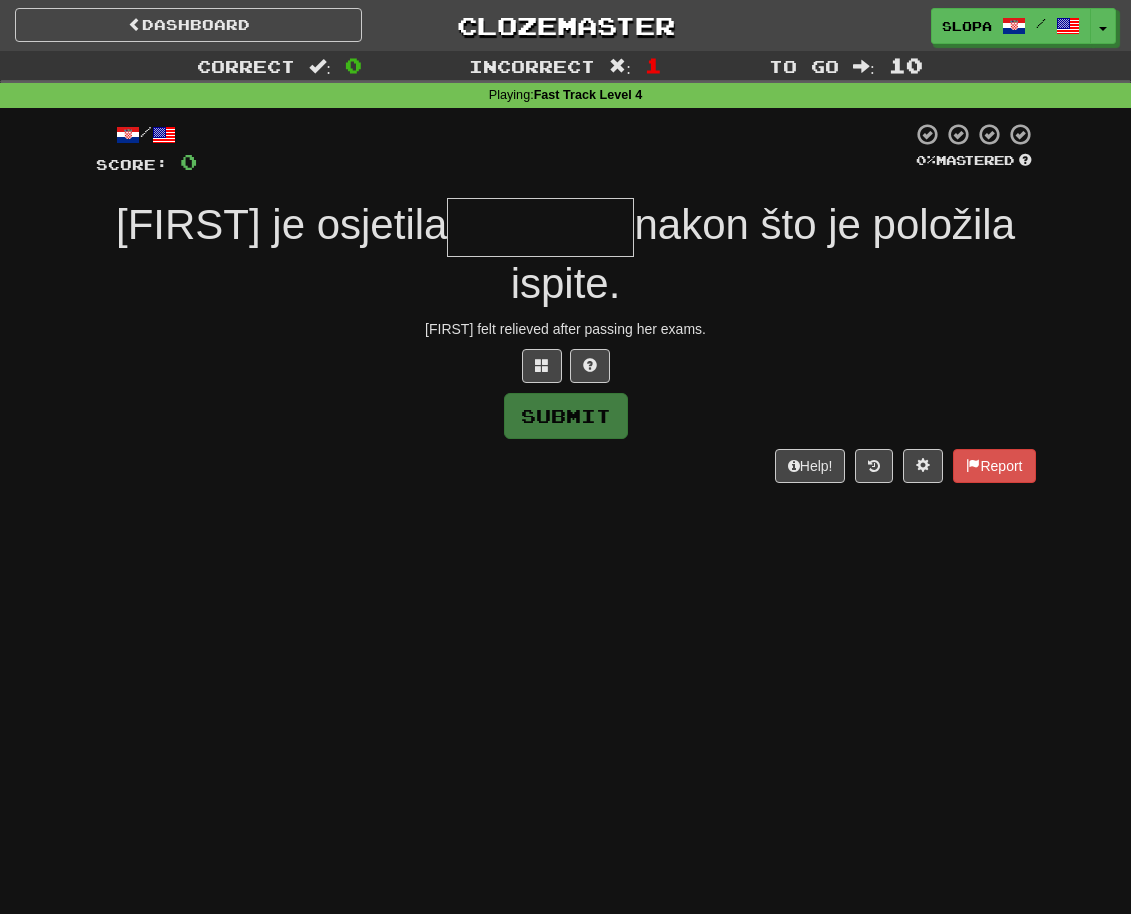 type on "*" 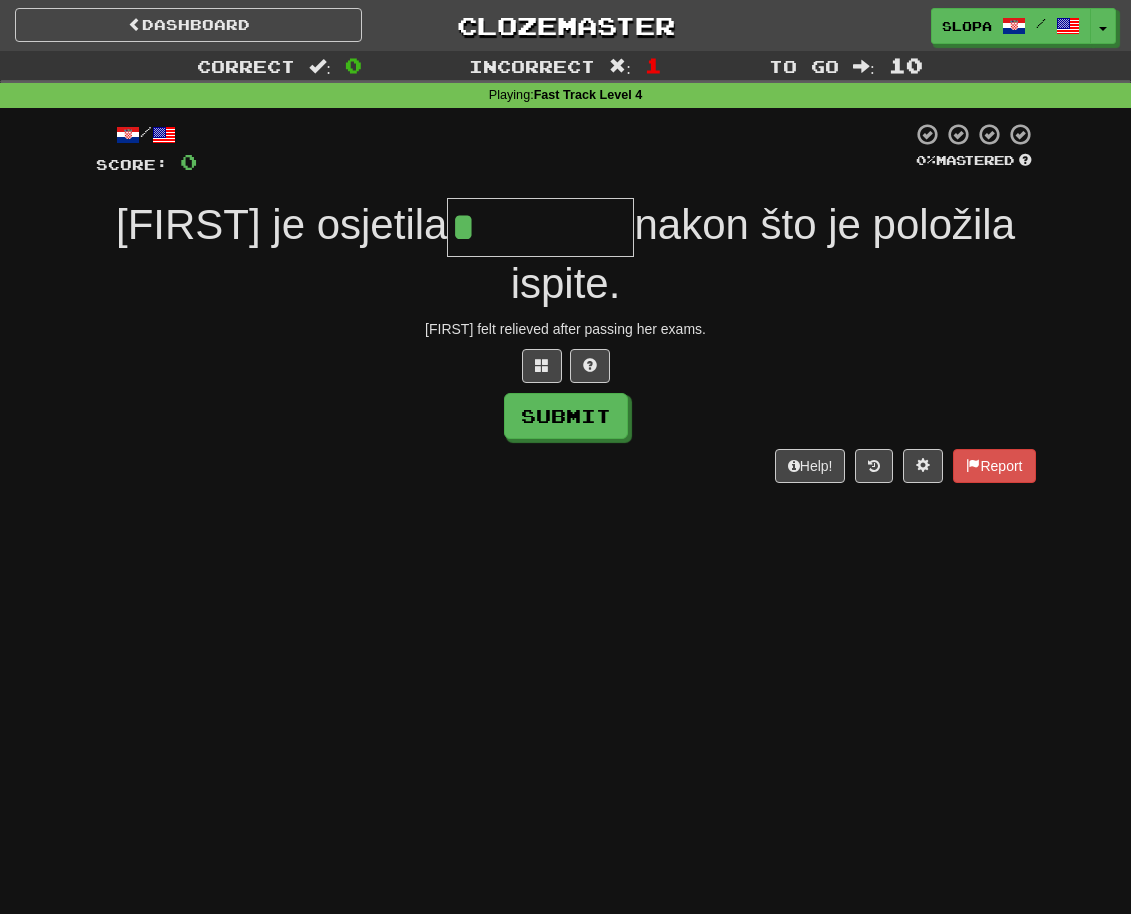 type on "*********" 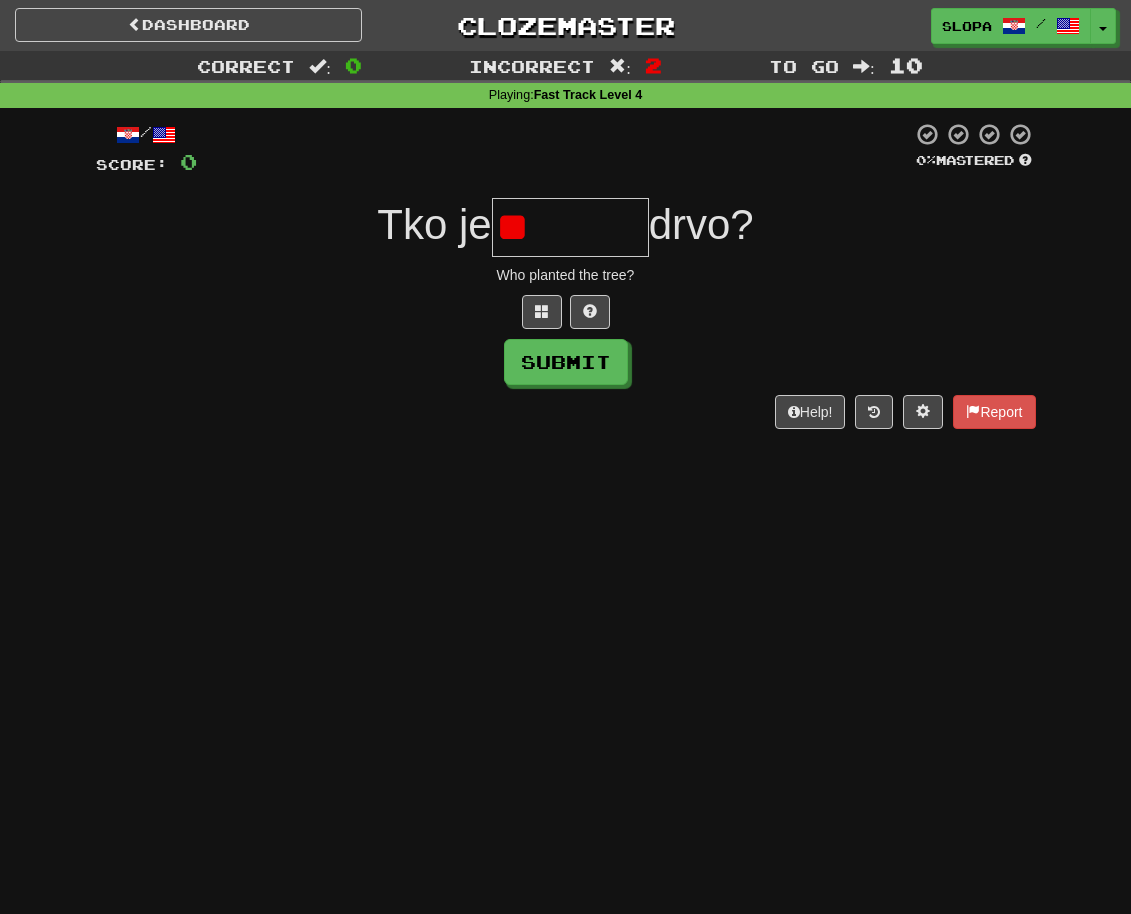 type on "*******" 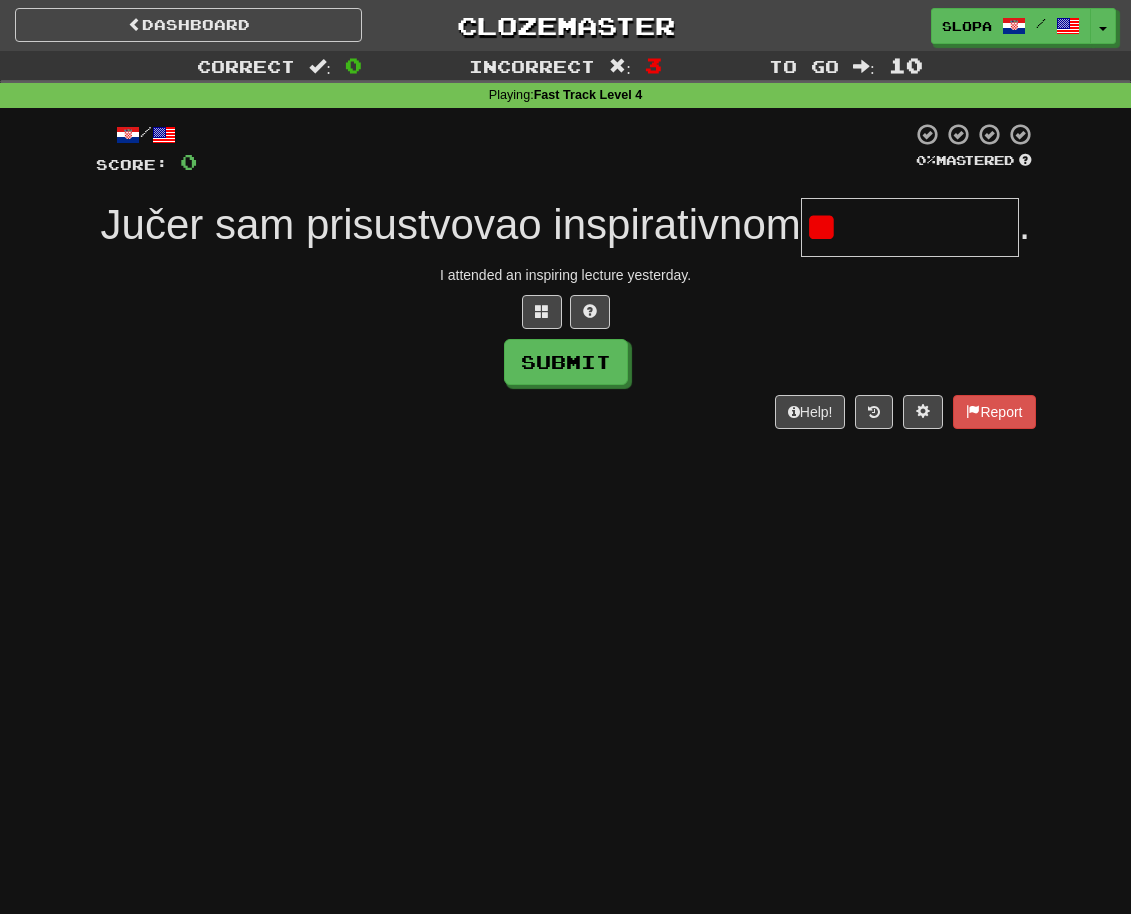 type on "*" 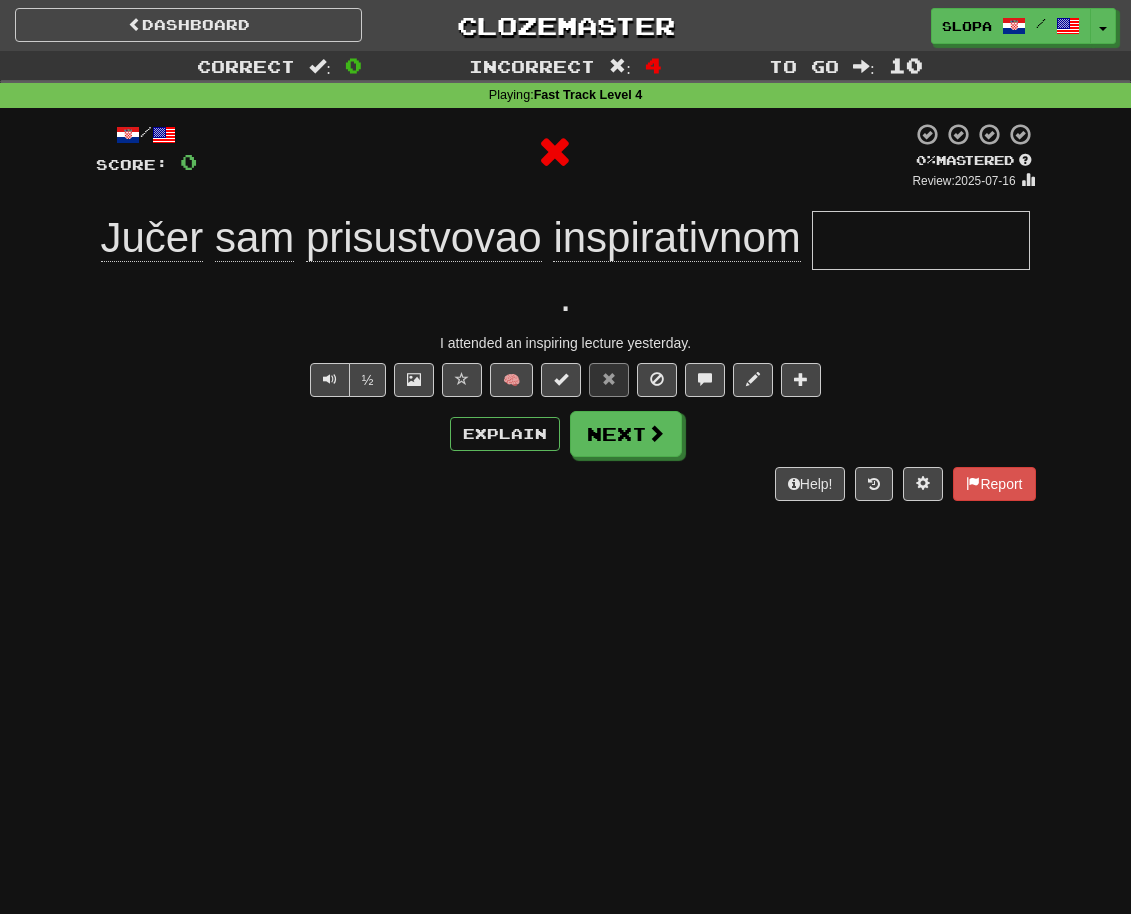 type on "**********" 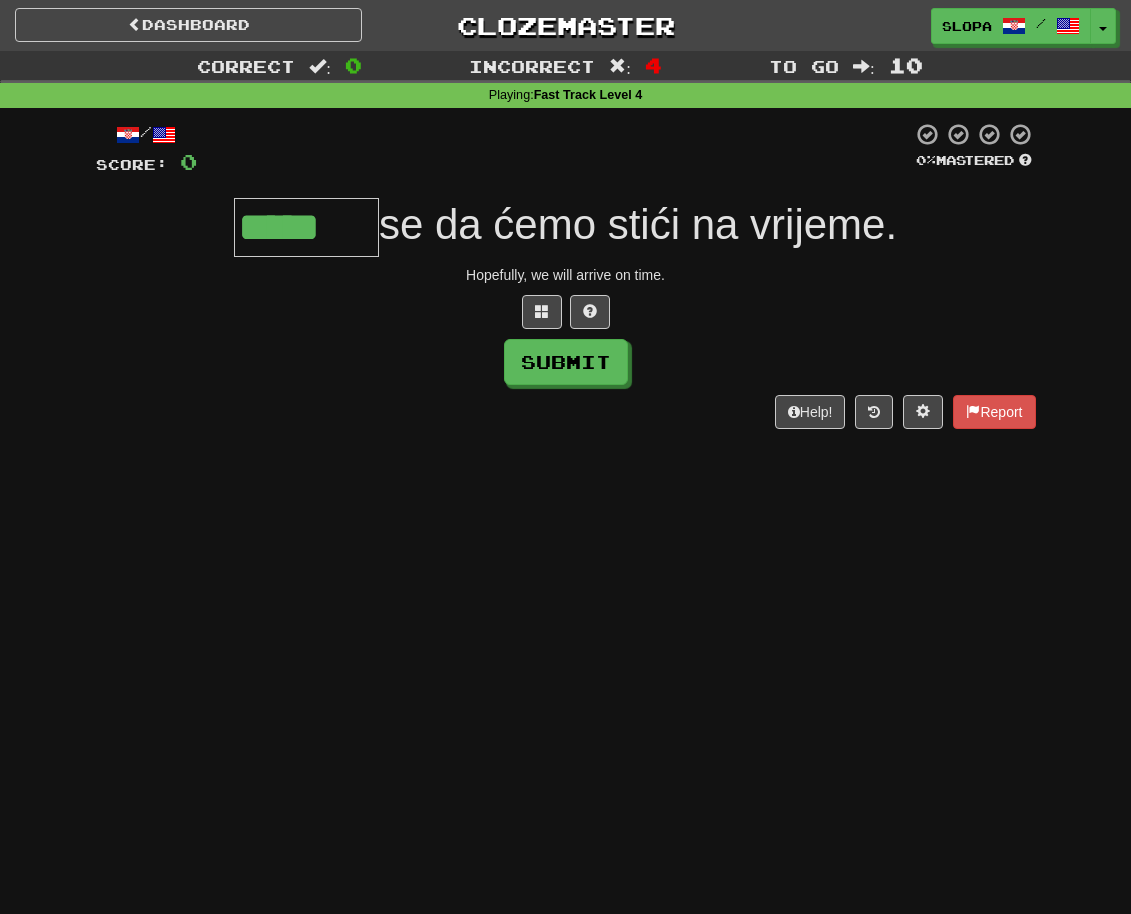 type on "*****" 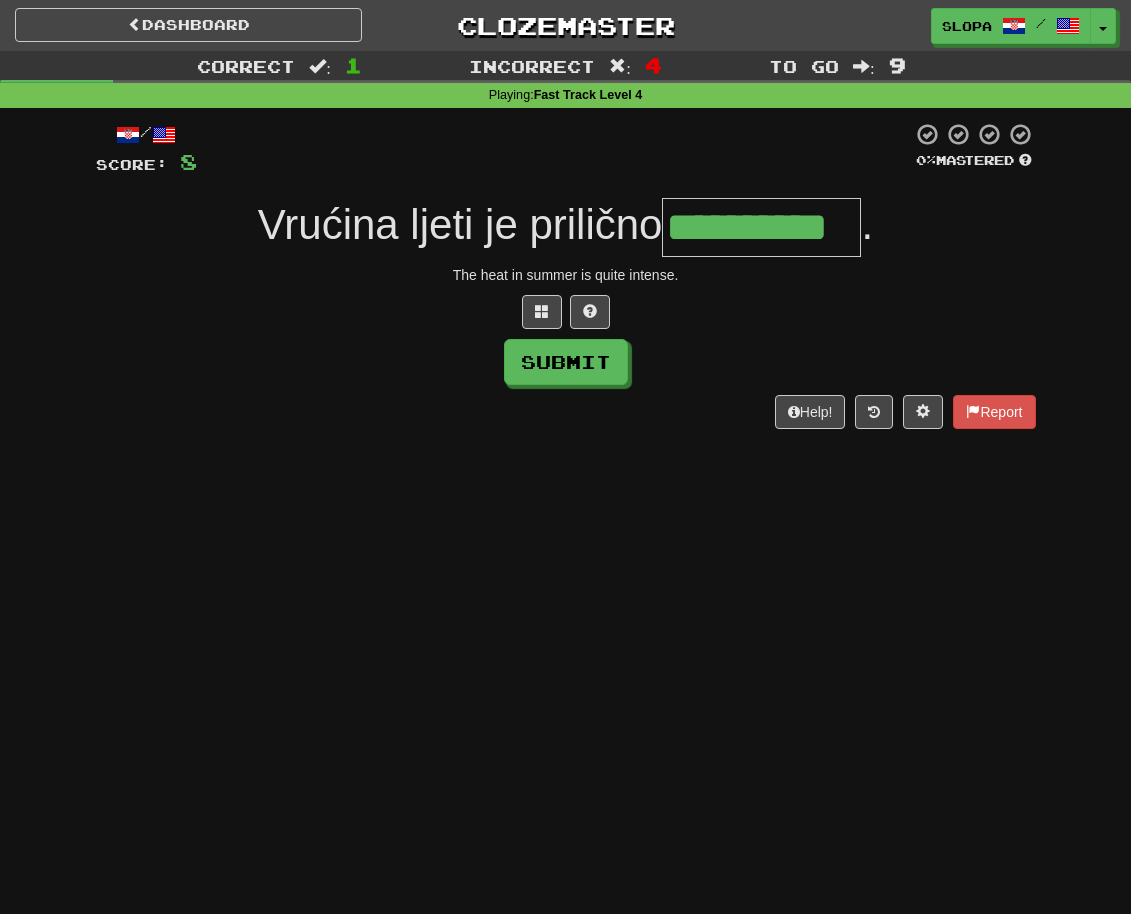 type on "**********" 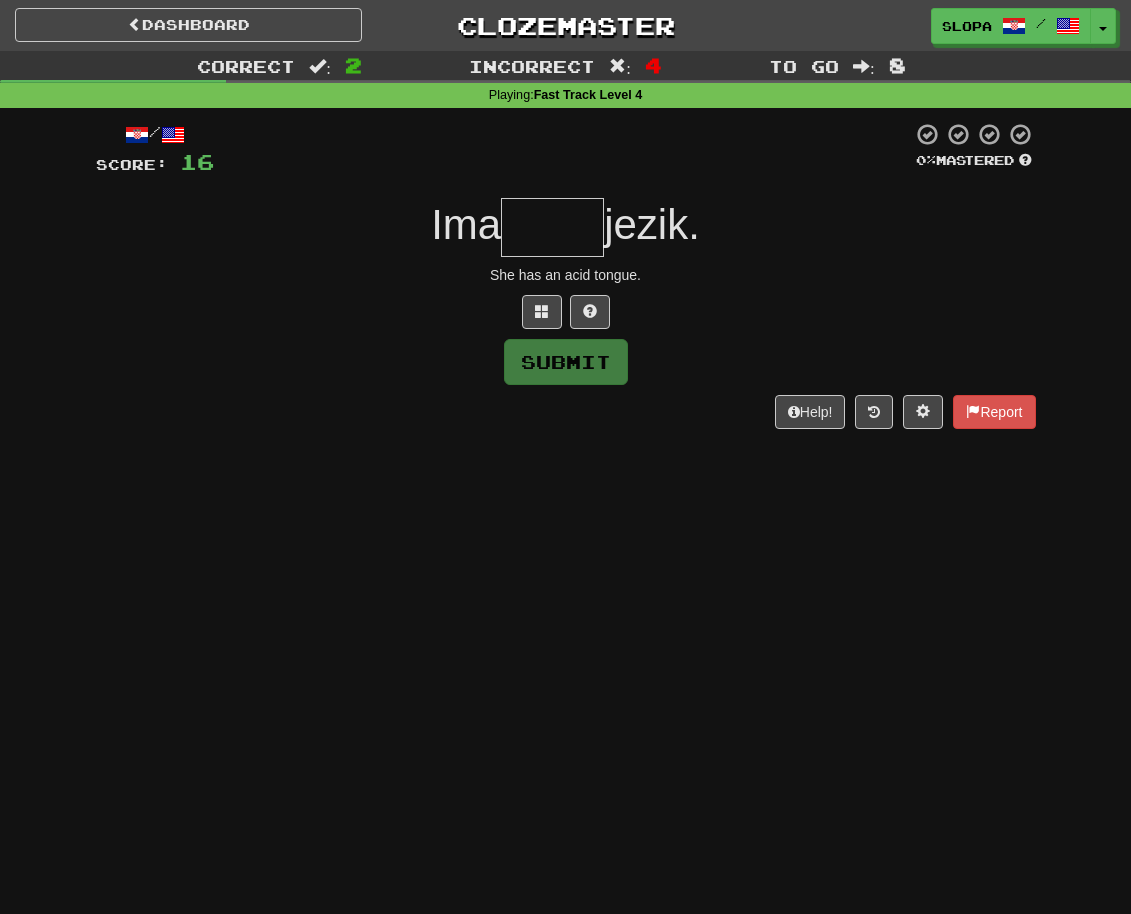 type on "*" 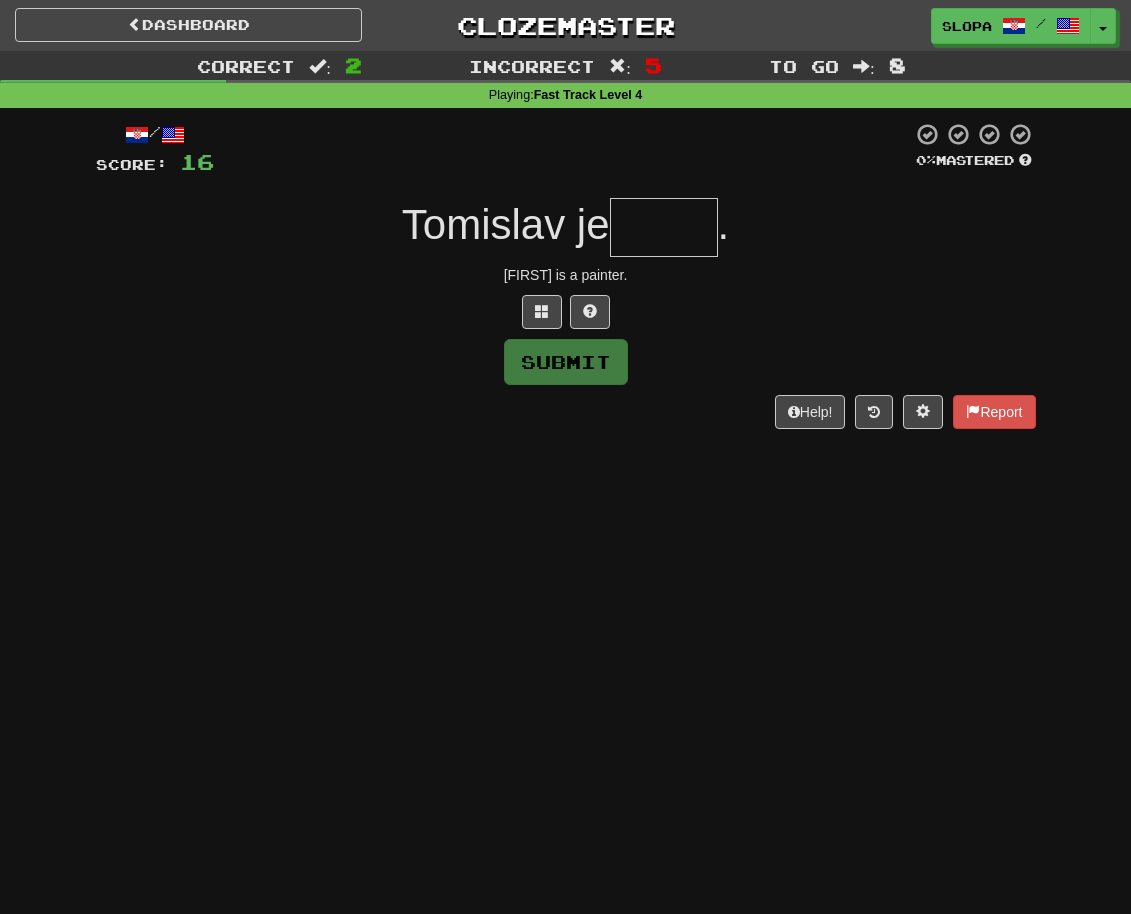 type on "*" 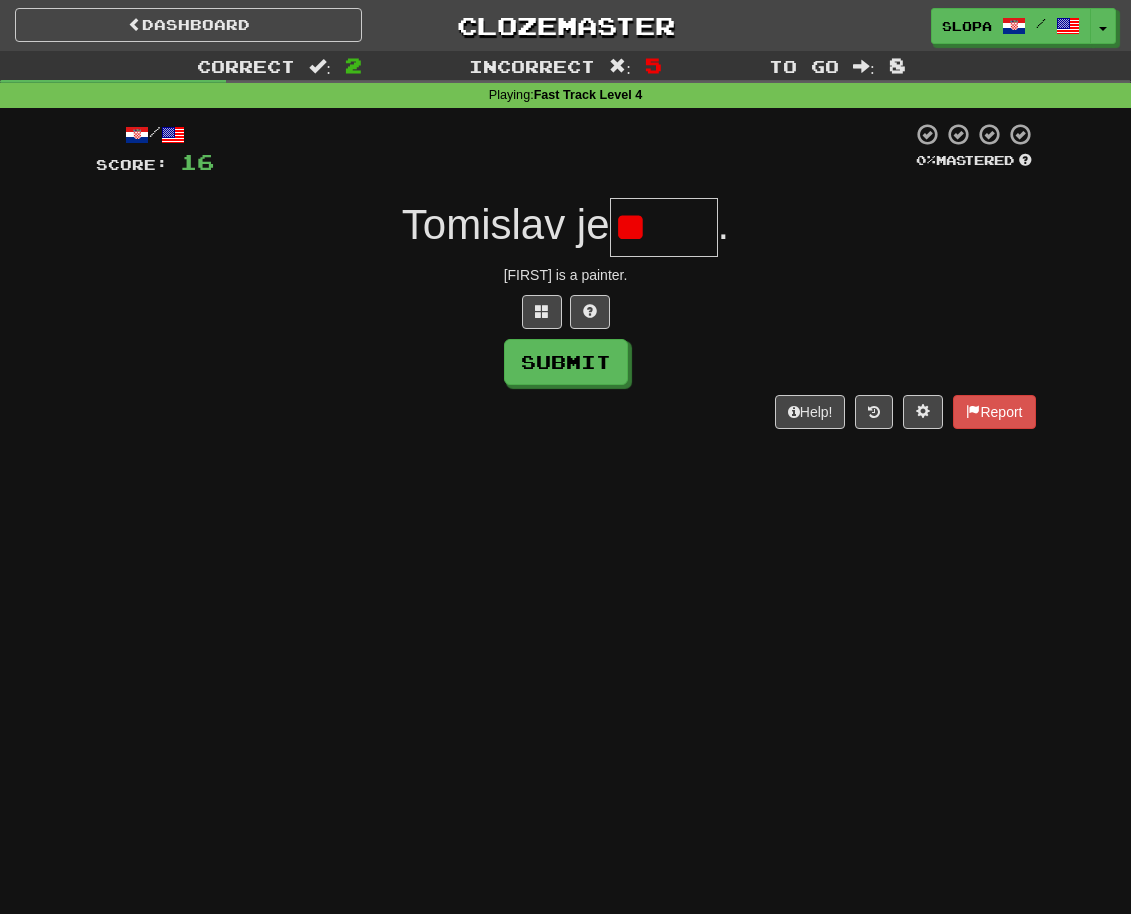type on "******" 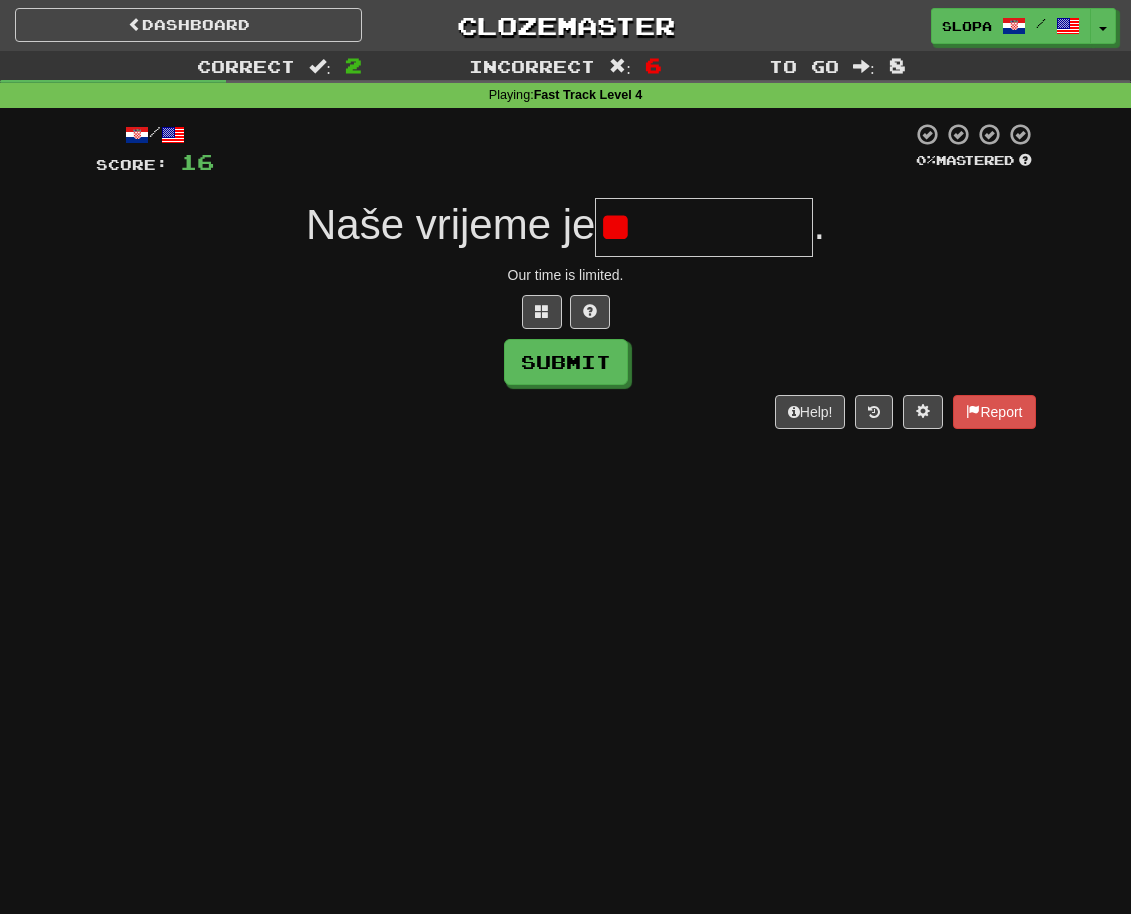 type on "*" 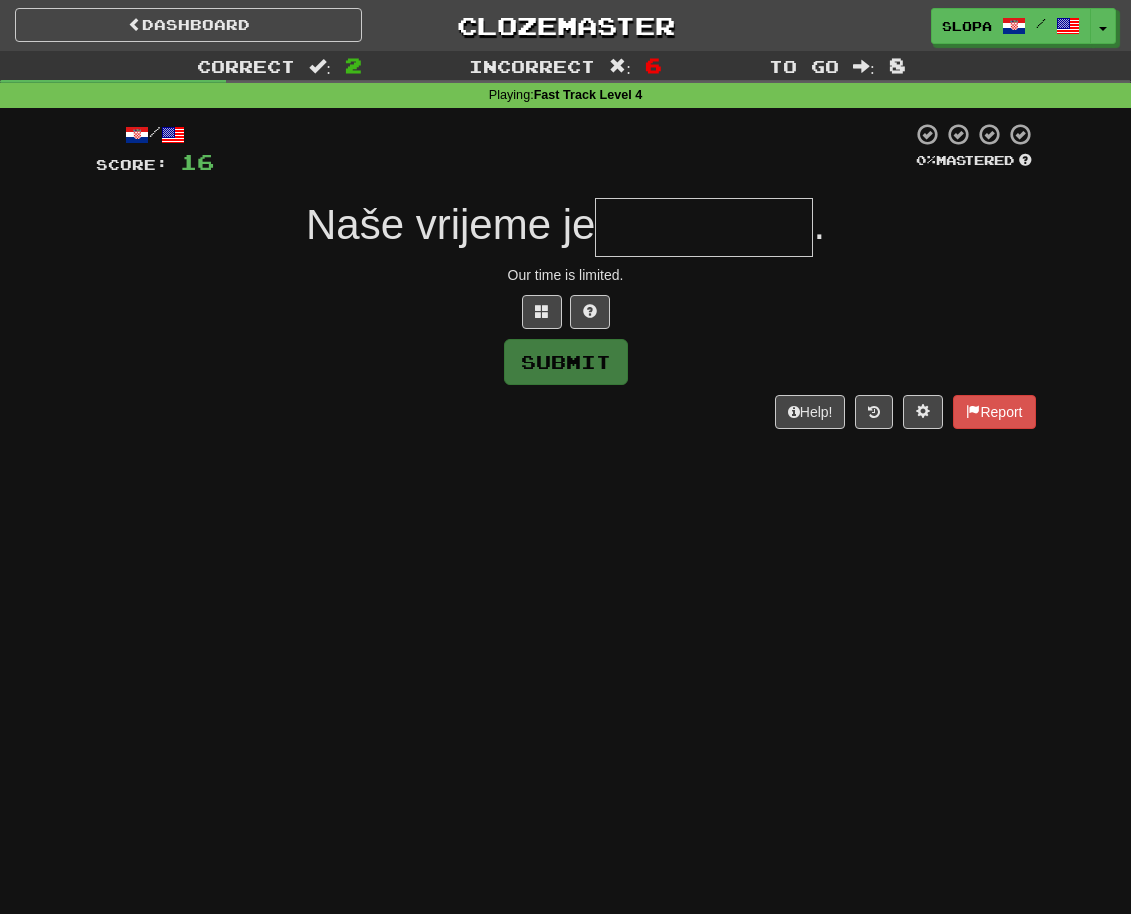 type on "*" 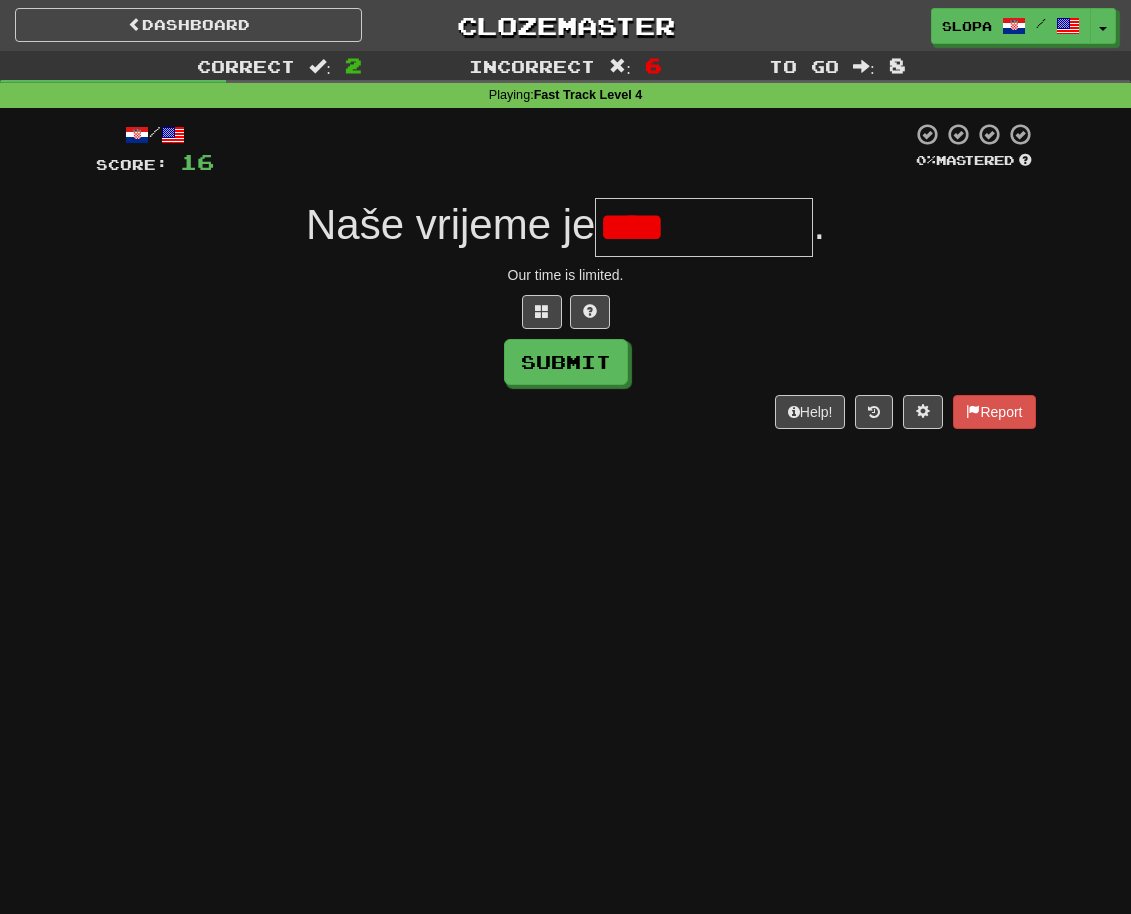 type on "**********" 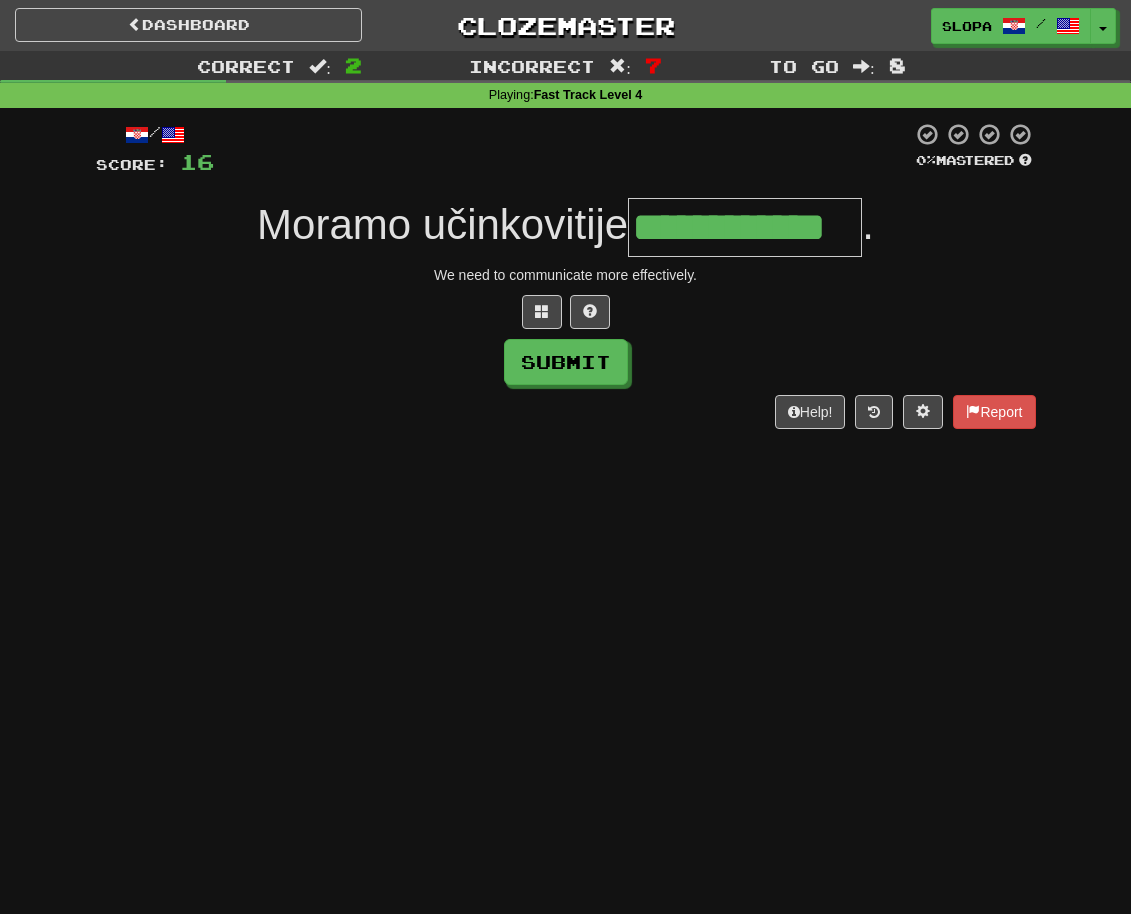 type on "**********" 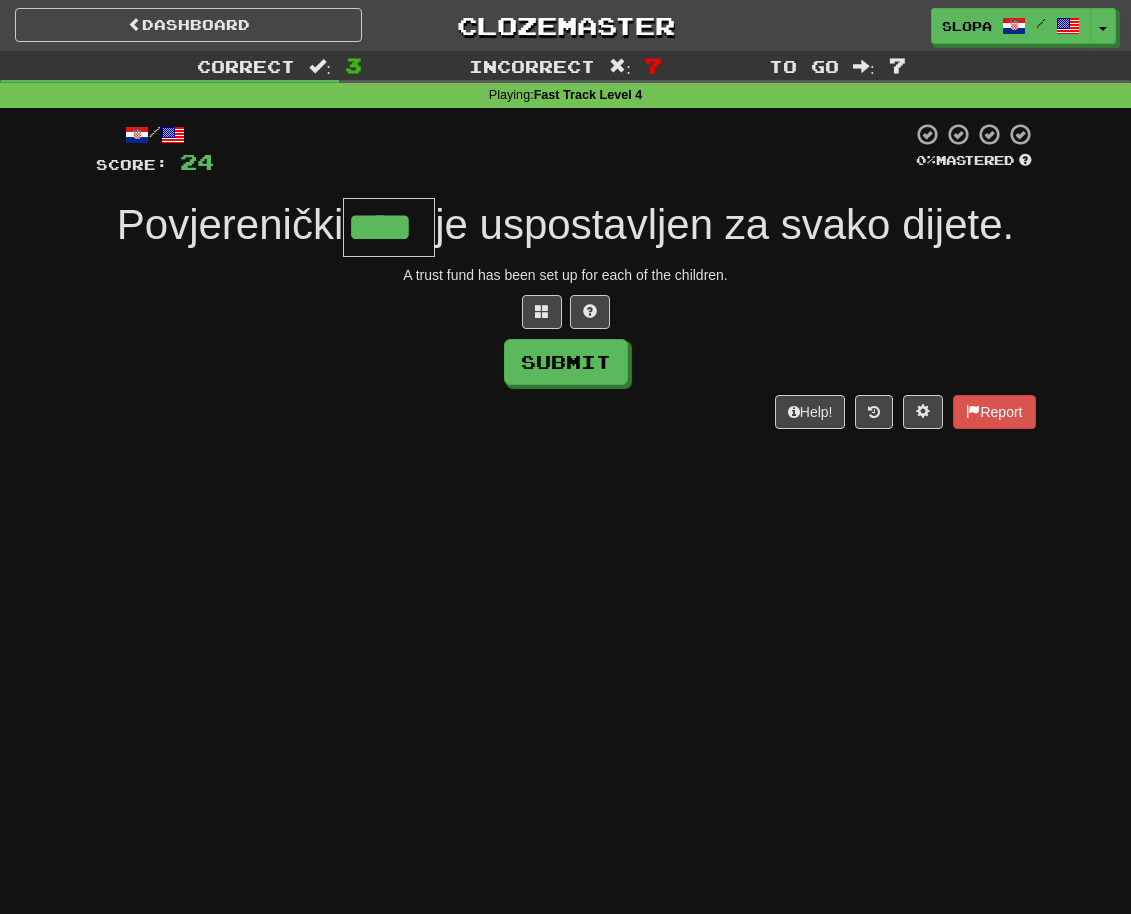 type on "****" 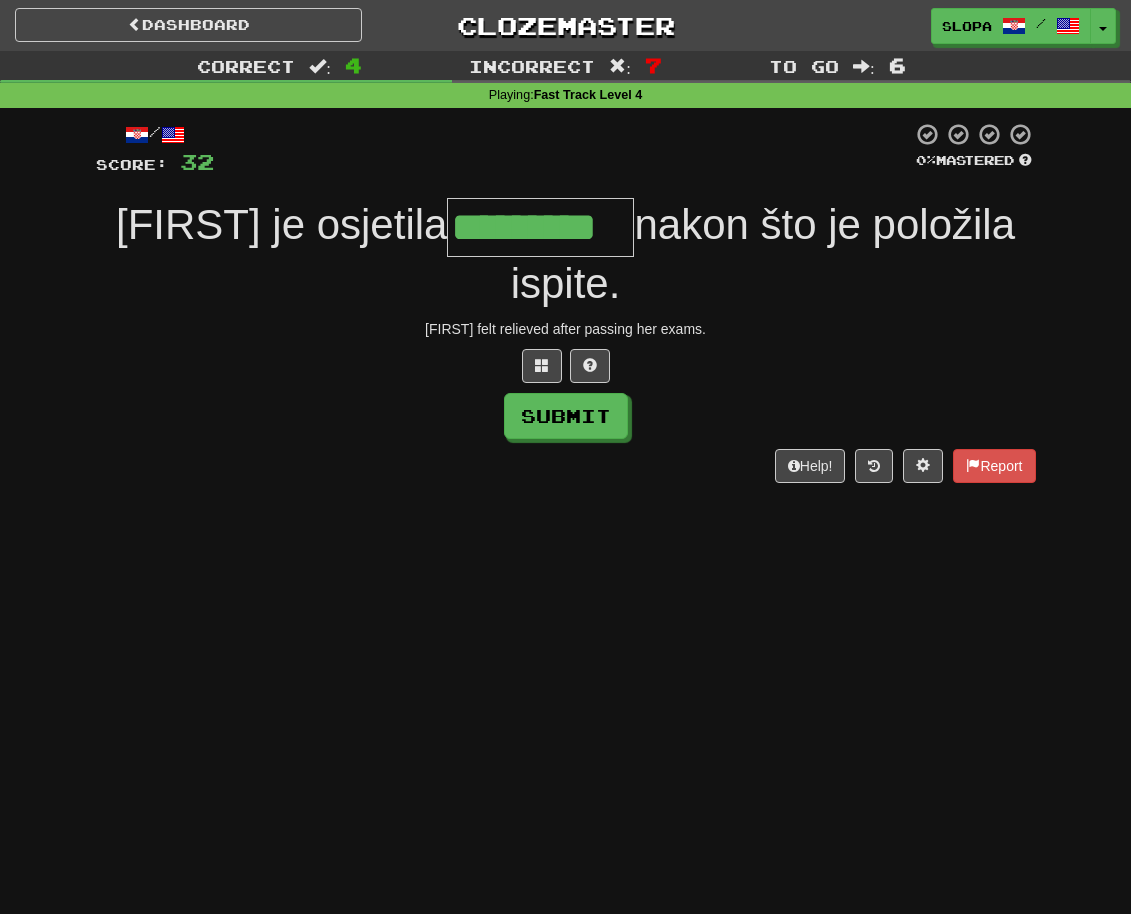 type on "*********" 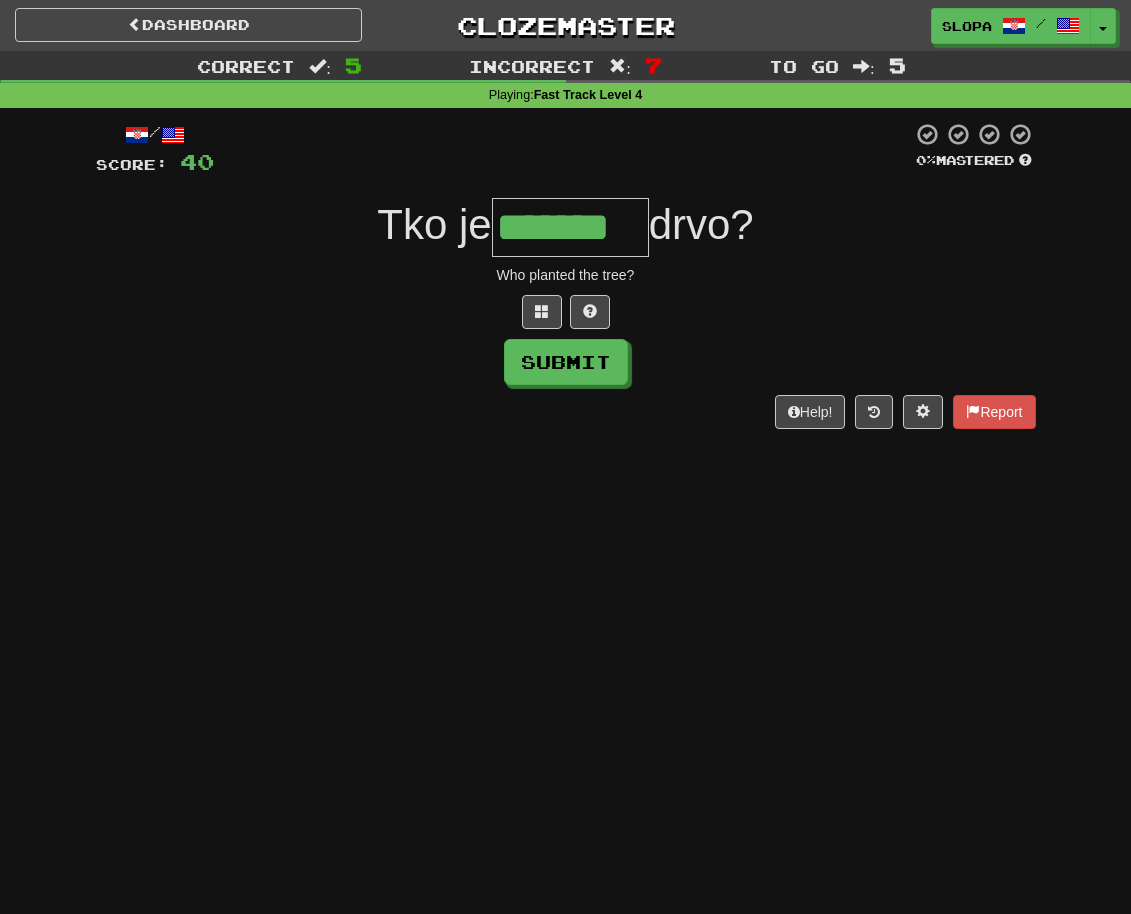 type on "*******" 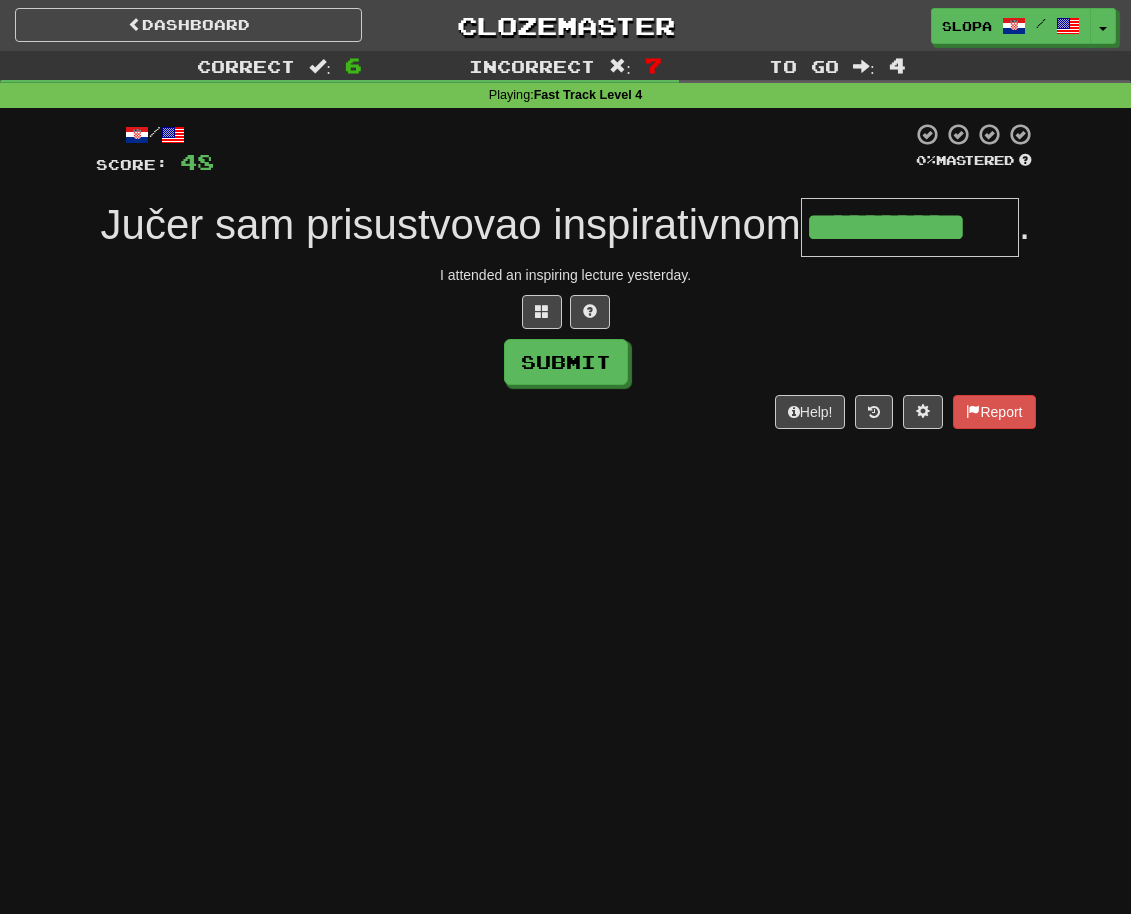 type on "**********" 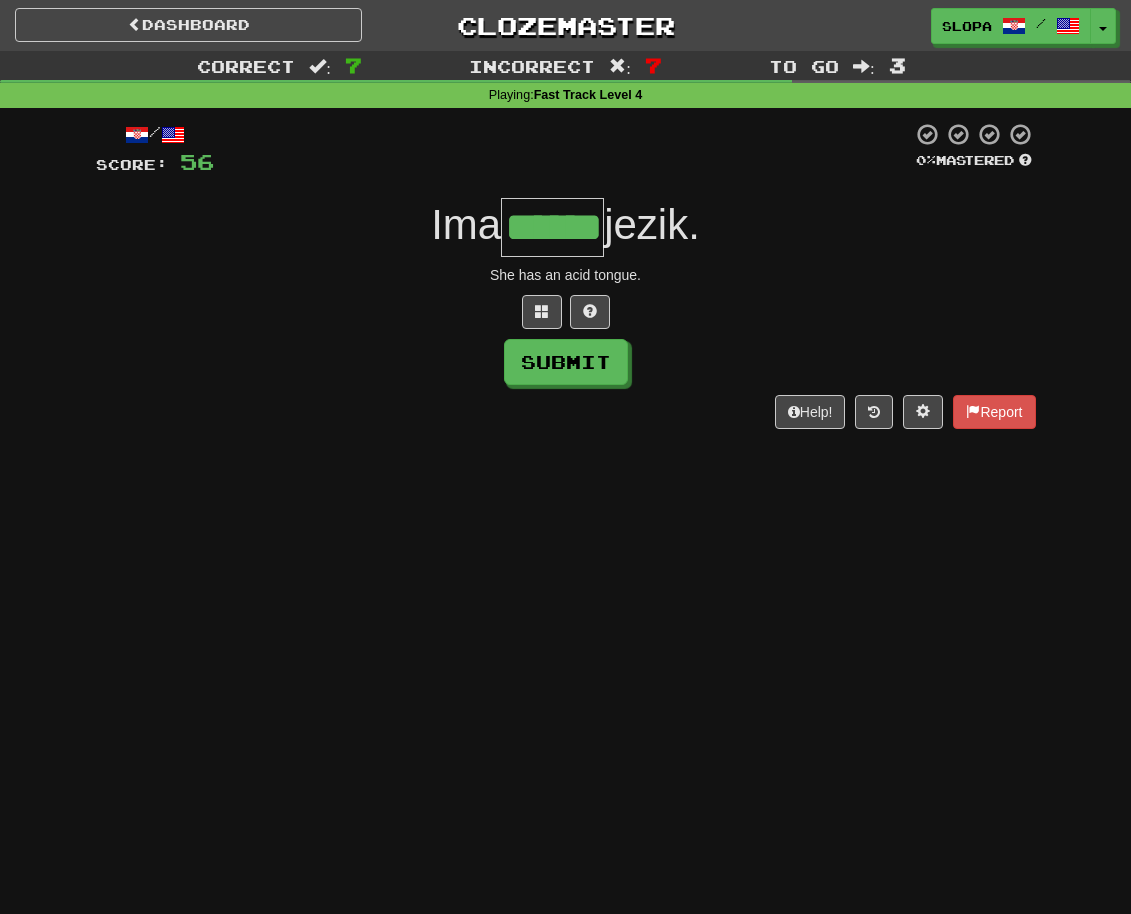 type on "******" 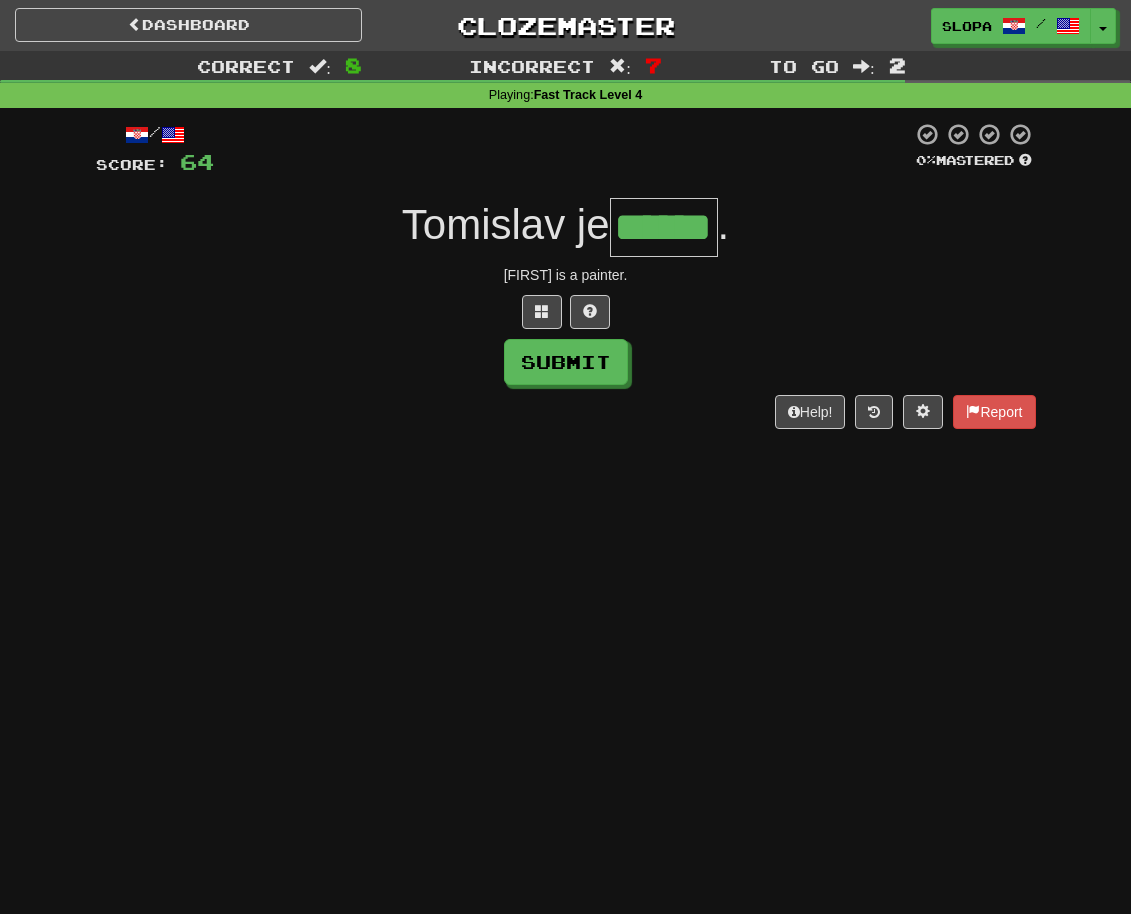 type on "******" 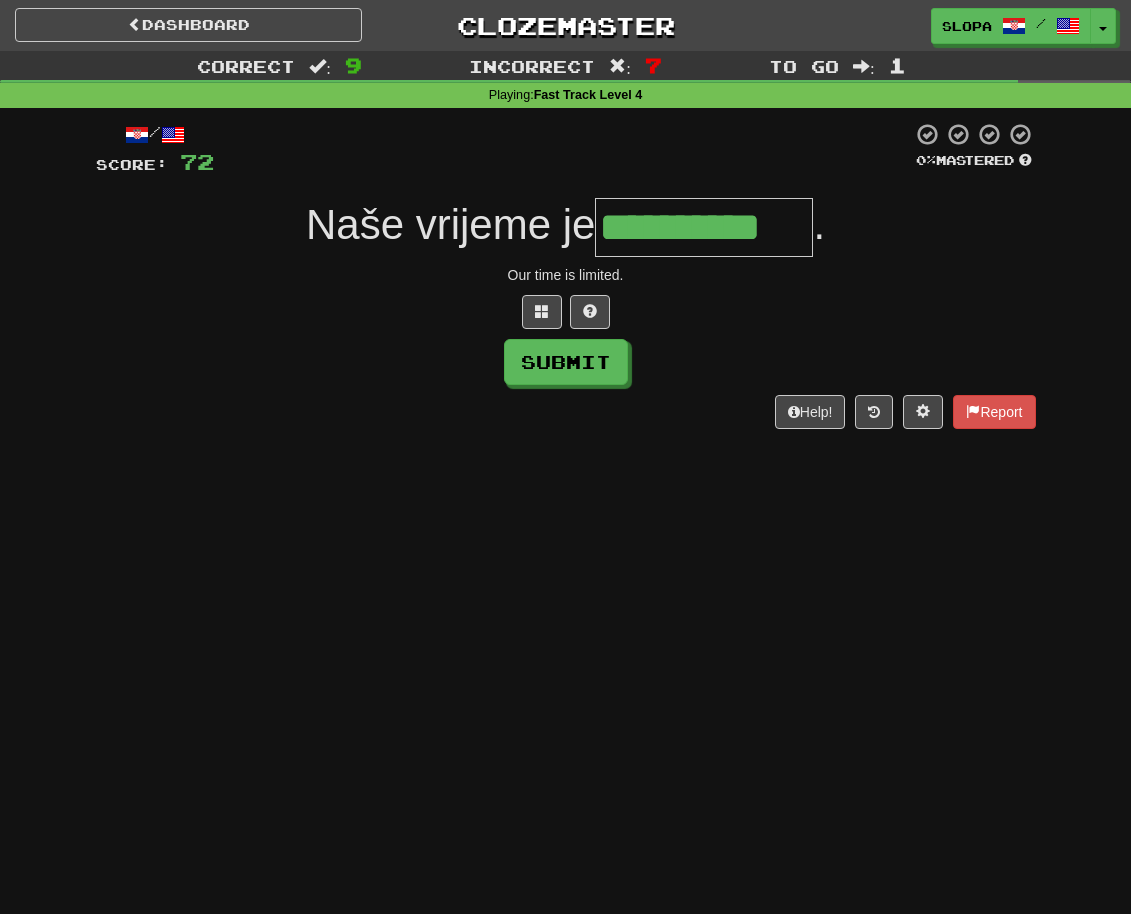 type on "**********" 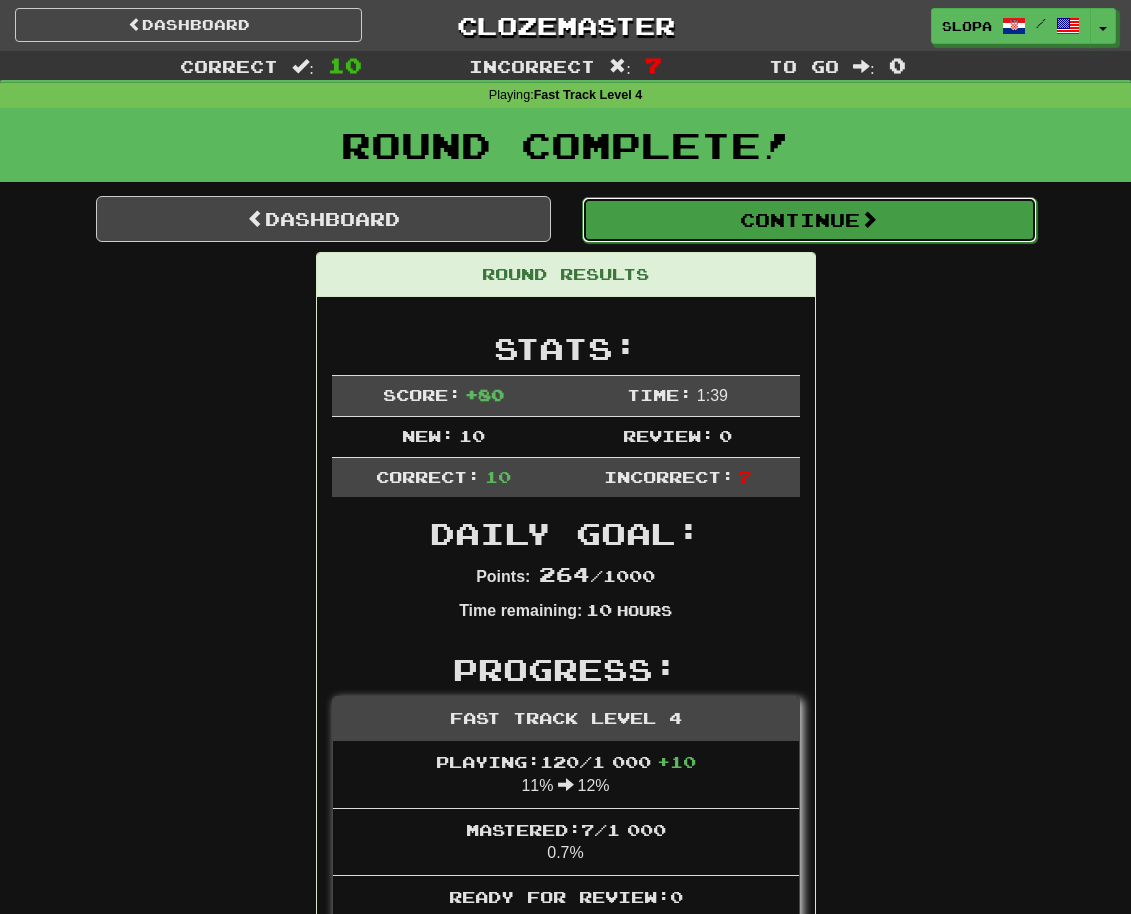 click on "Continue" at bounding box center [809, 220] 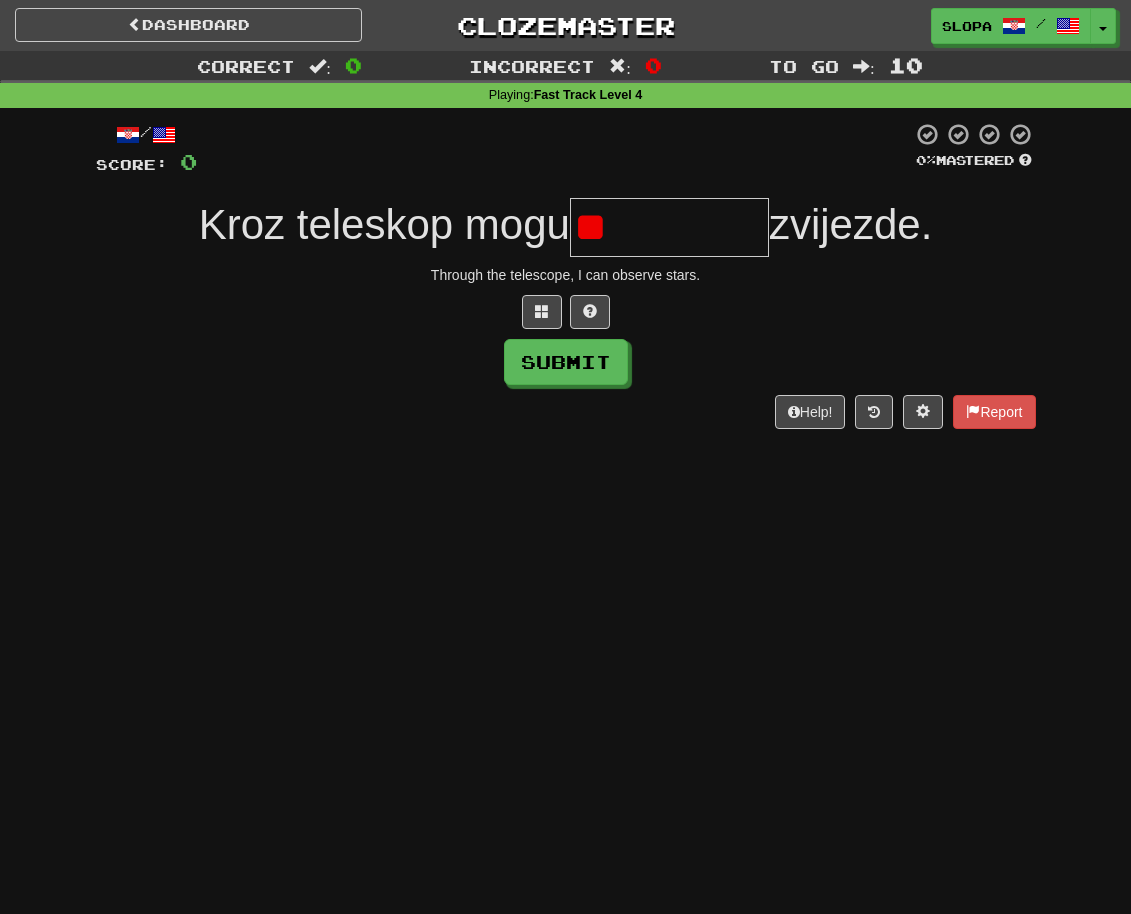 type on "*" 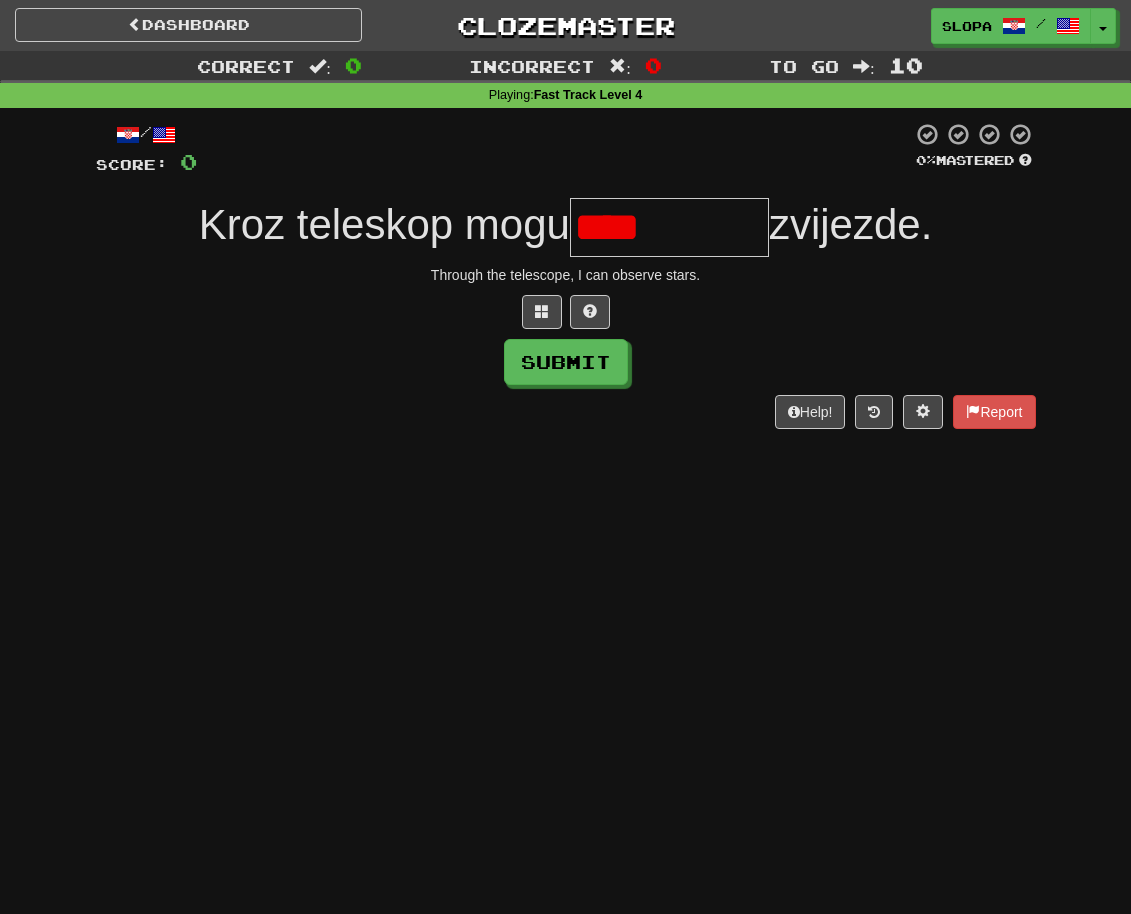 type on "**********" 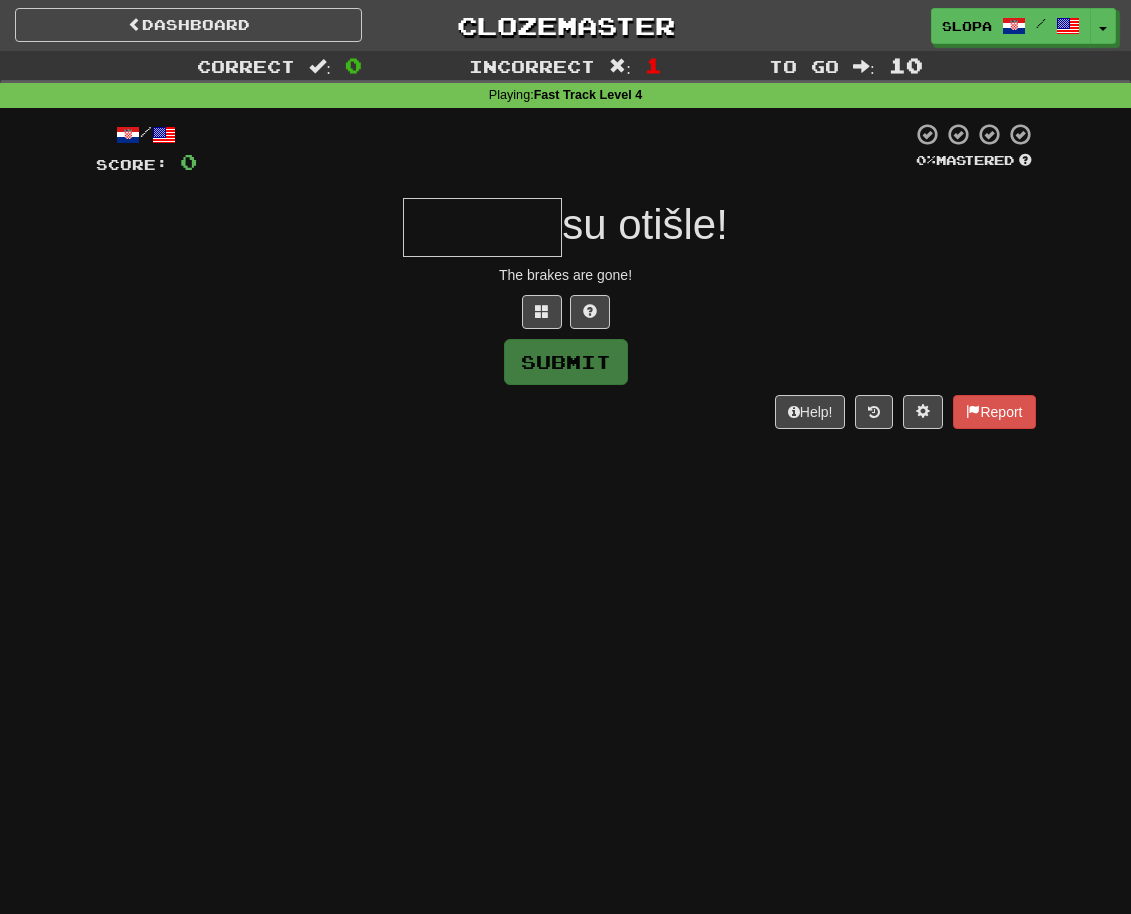 type on "*******" 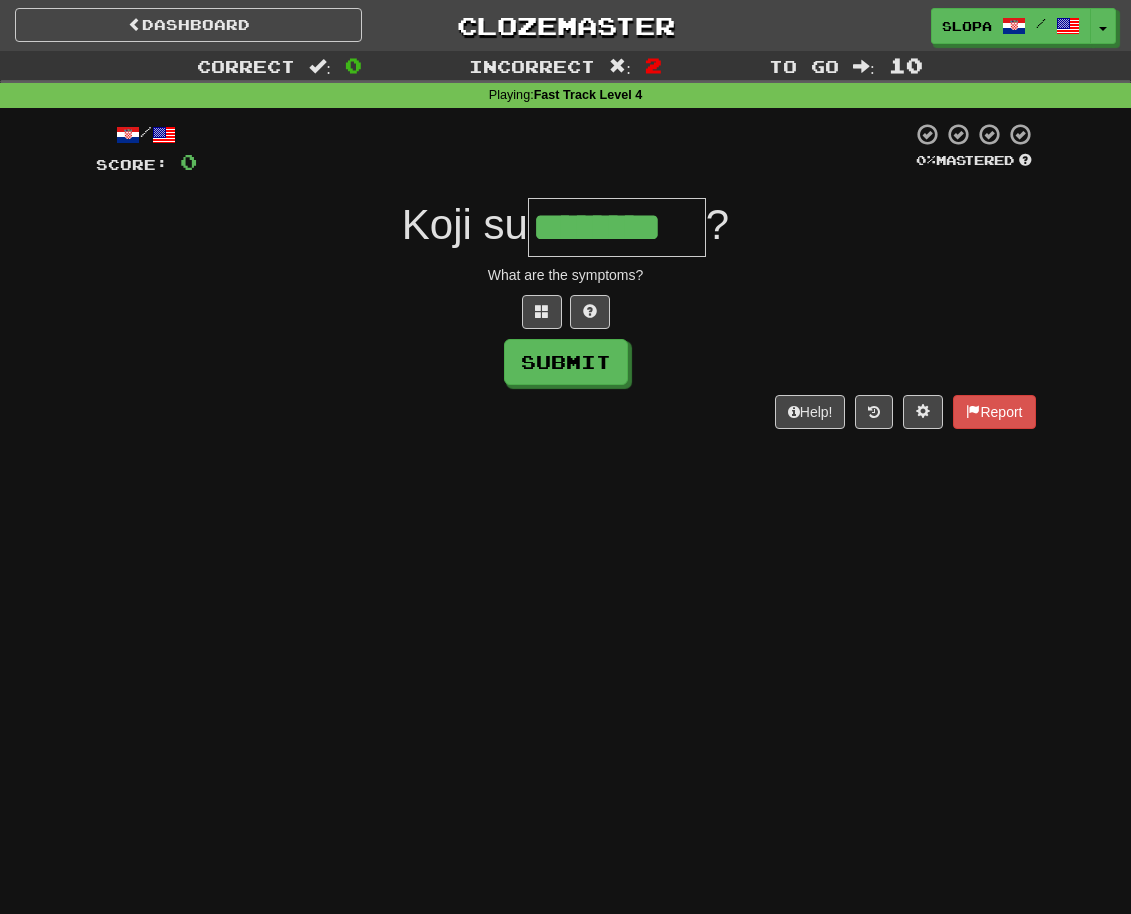 type on "********" 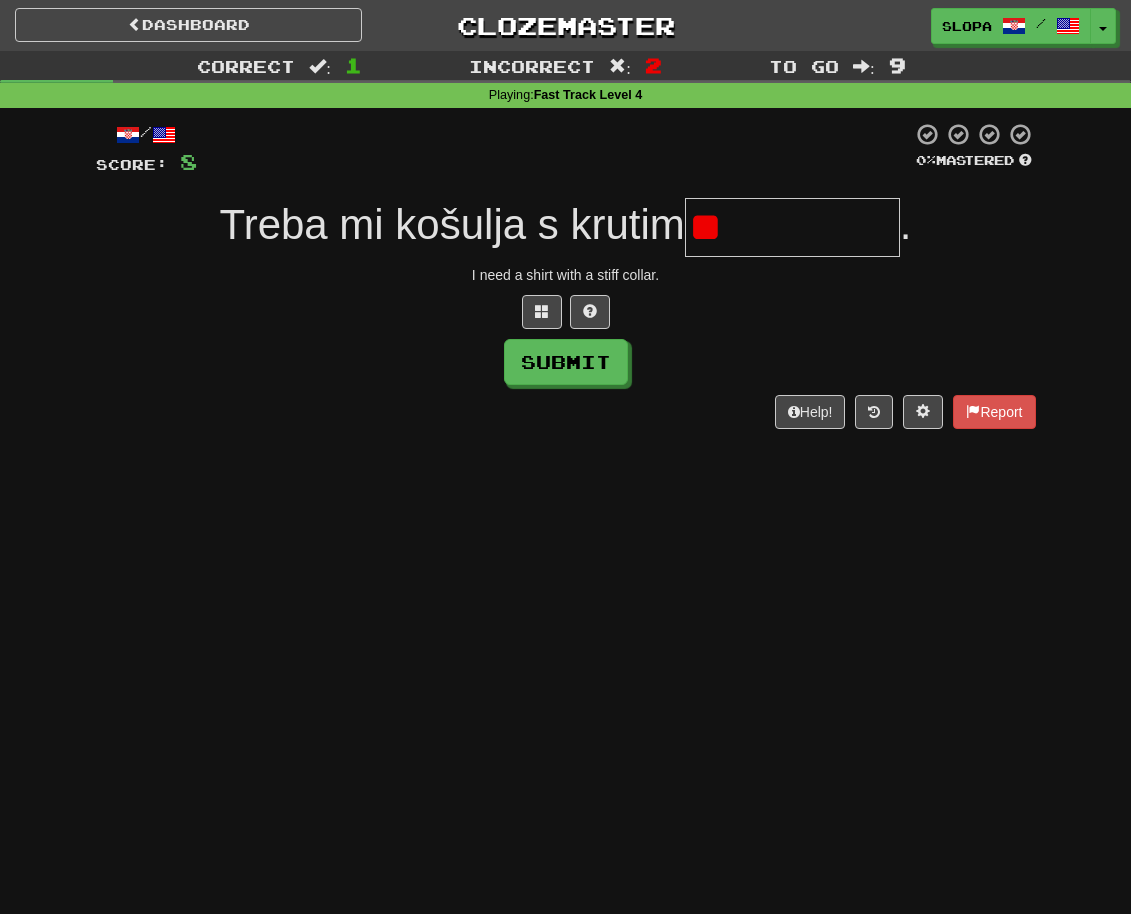 type on "**********" 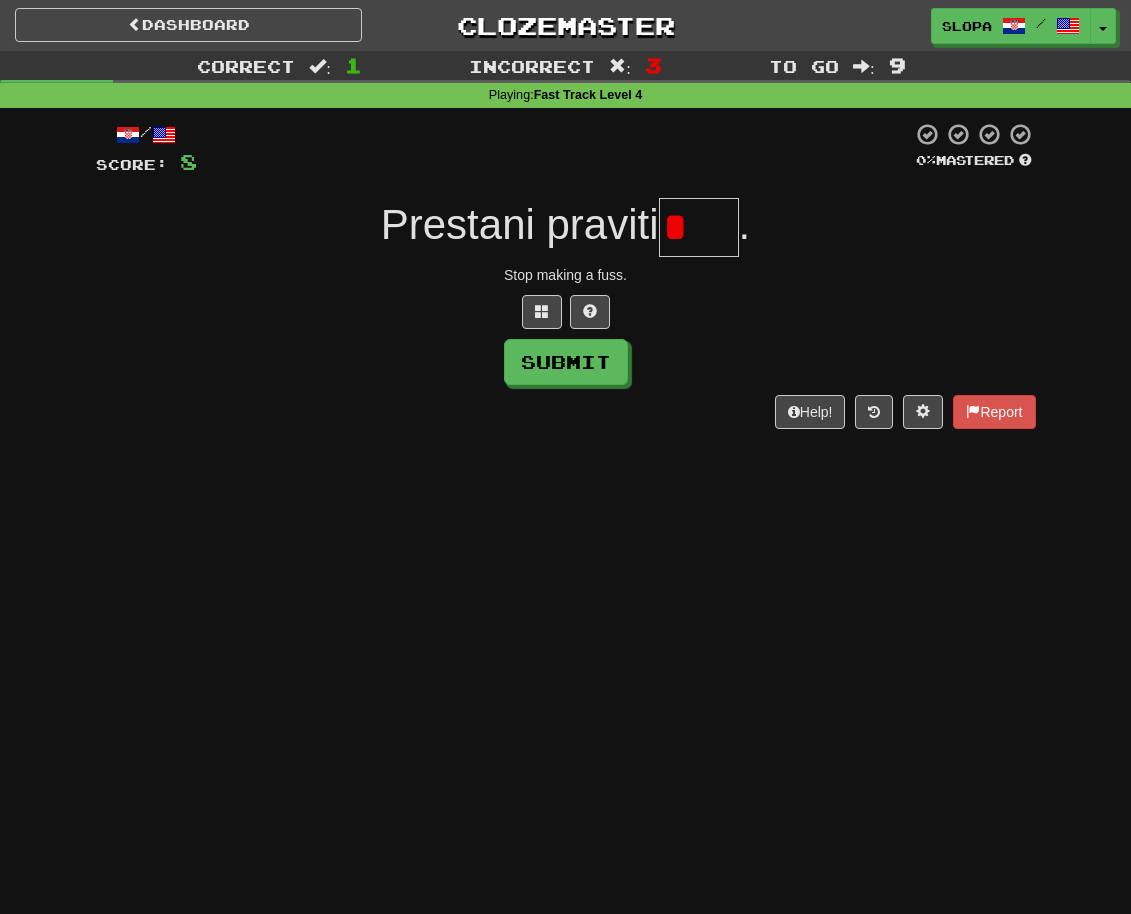 type on "****" 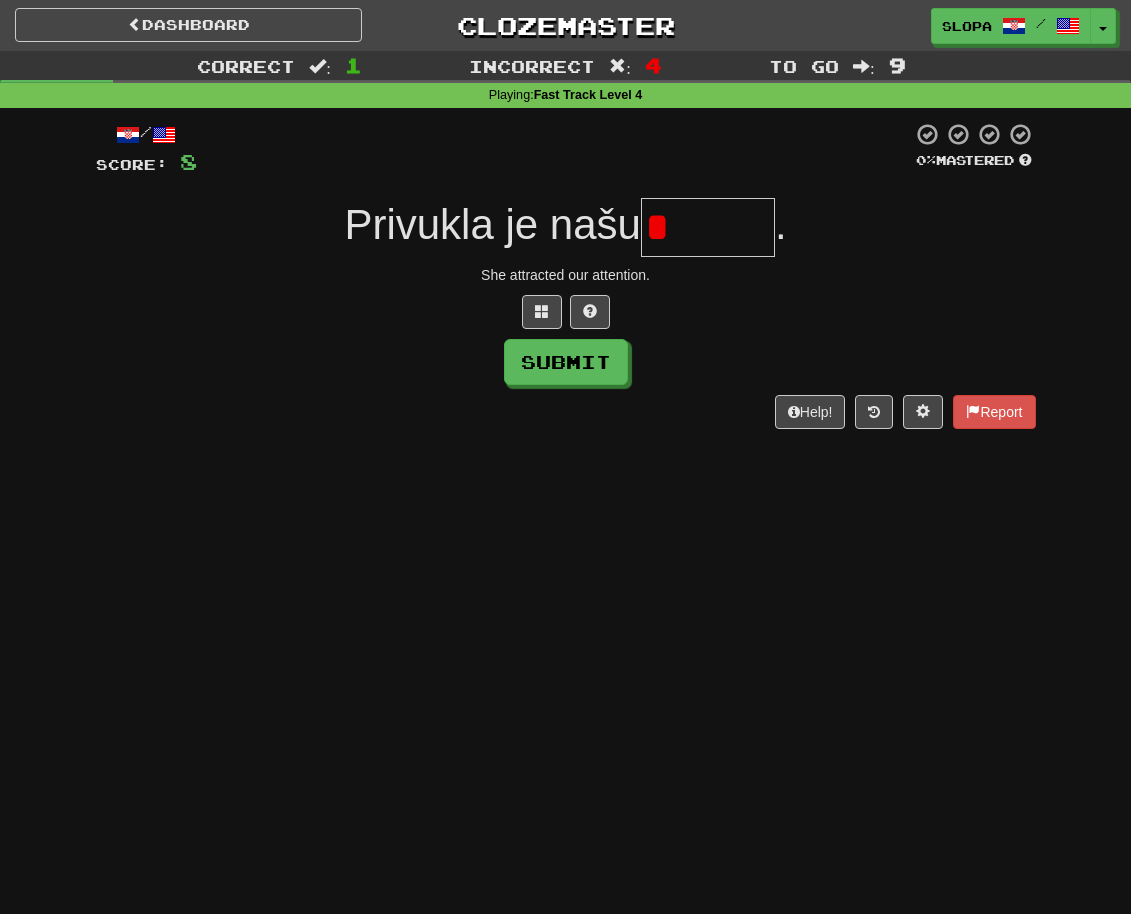 type on "******" 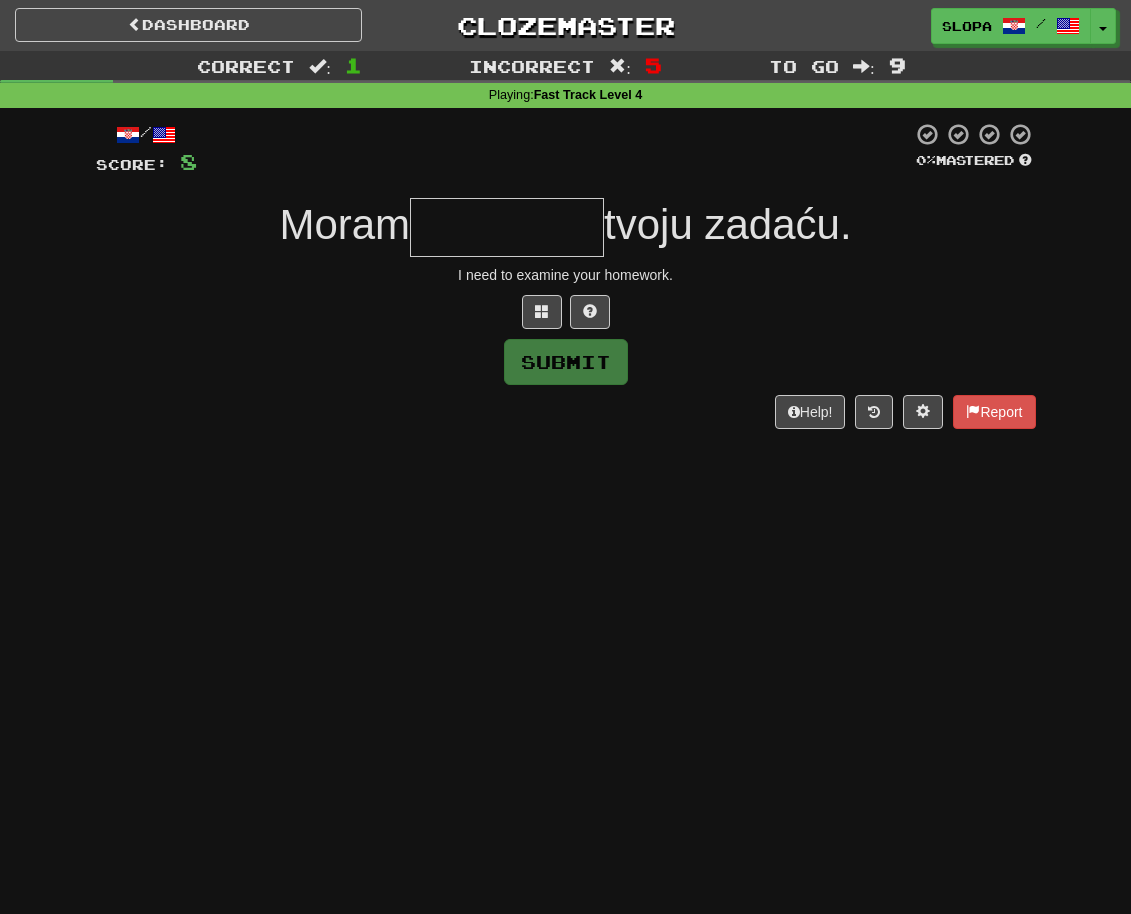 type on "*" 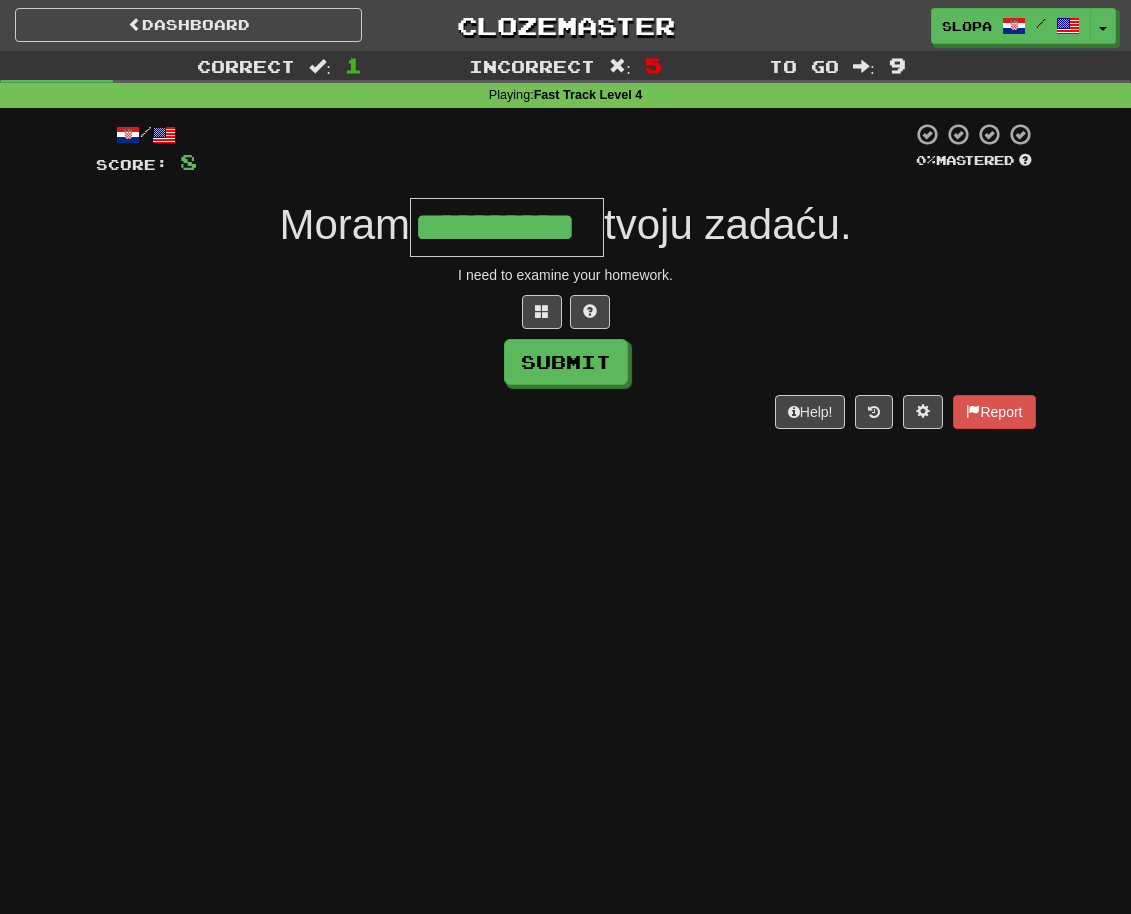type on "**********" 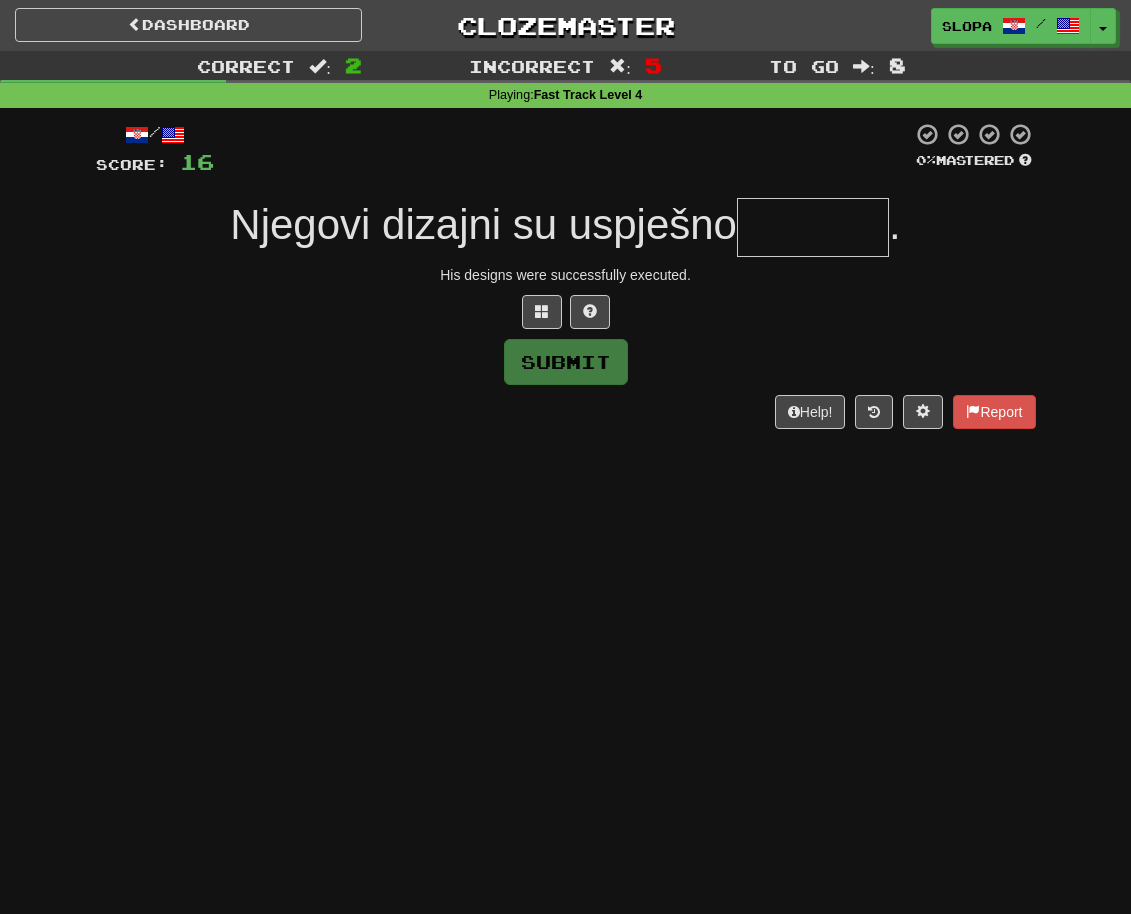 type on "*" 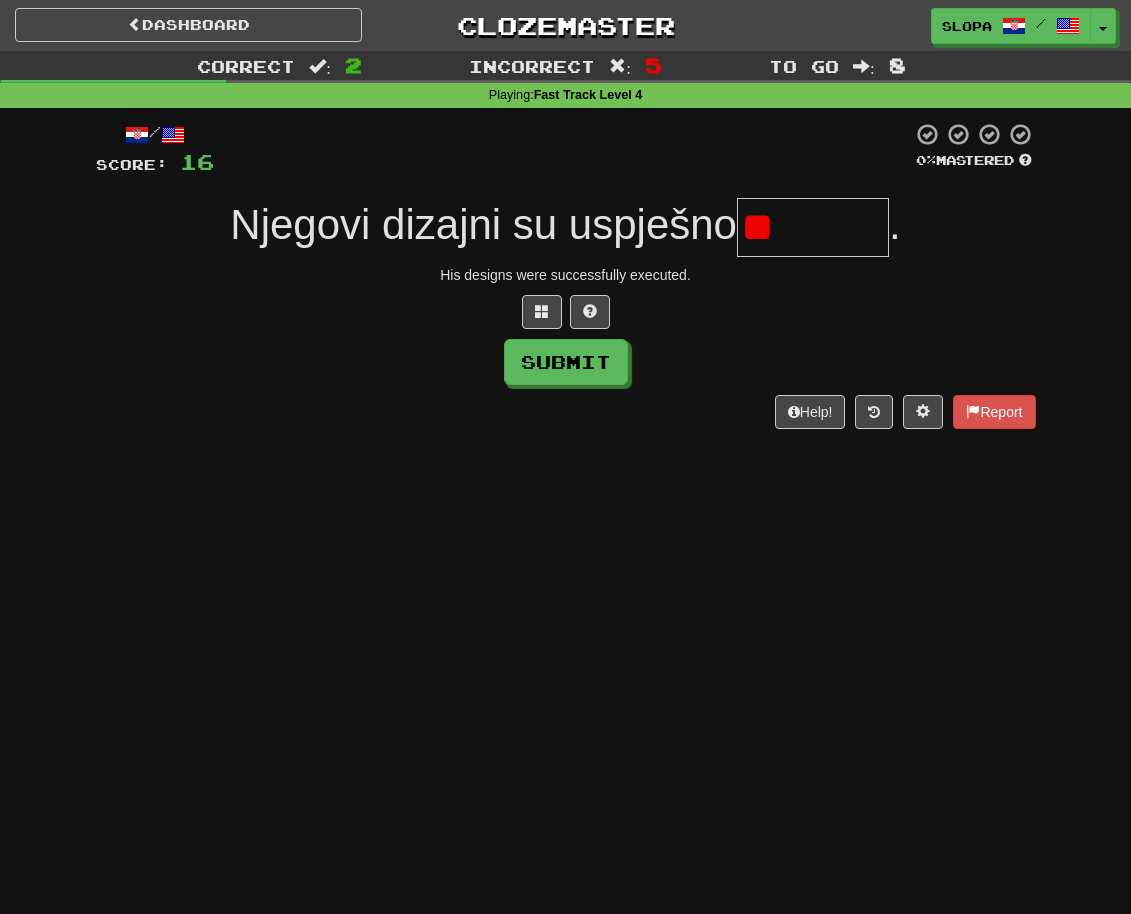 type on "********" 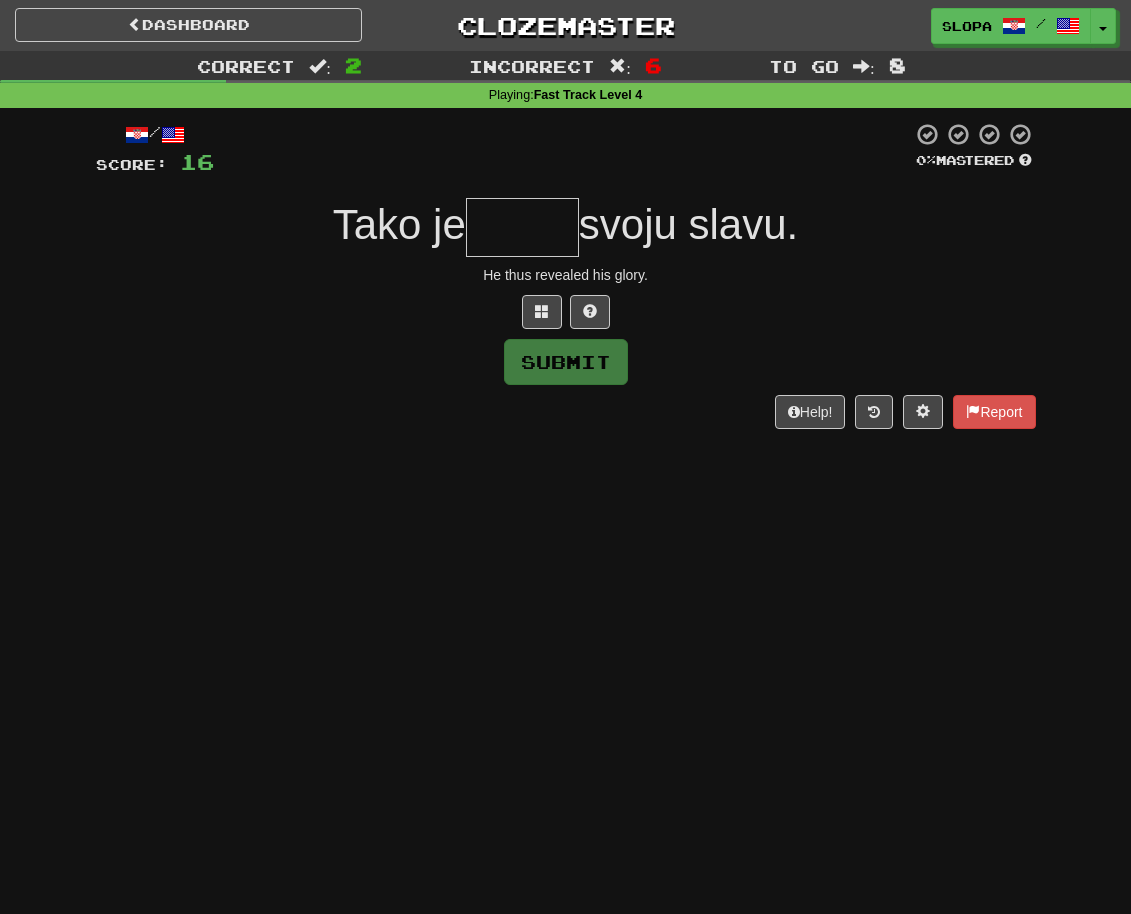 type on "******" 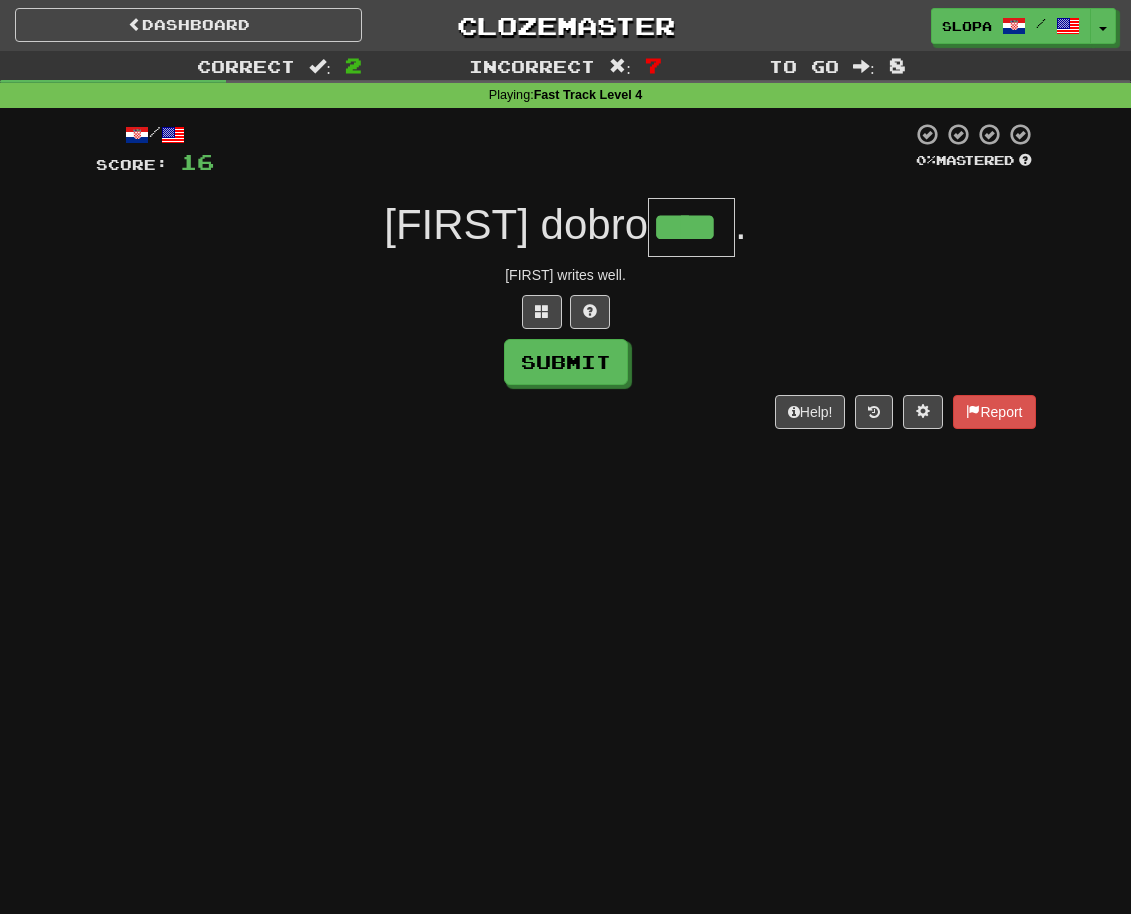 type on "****" 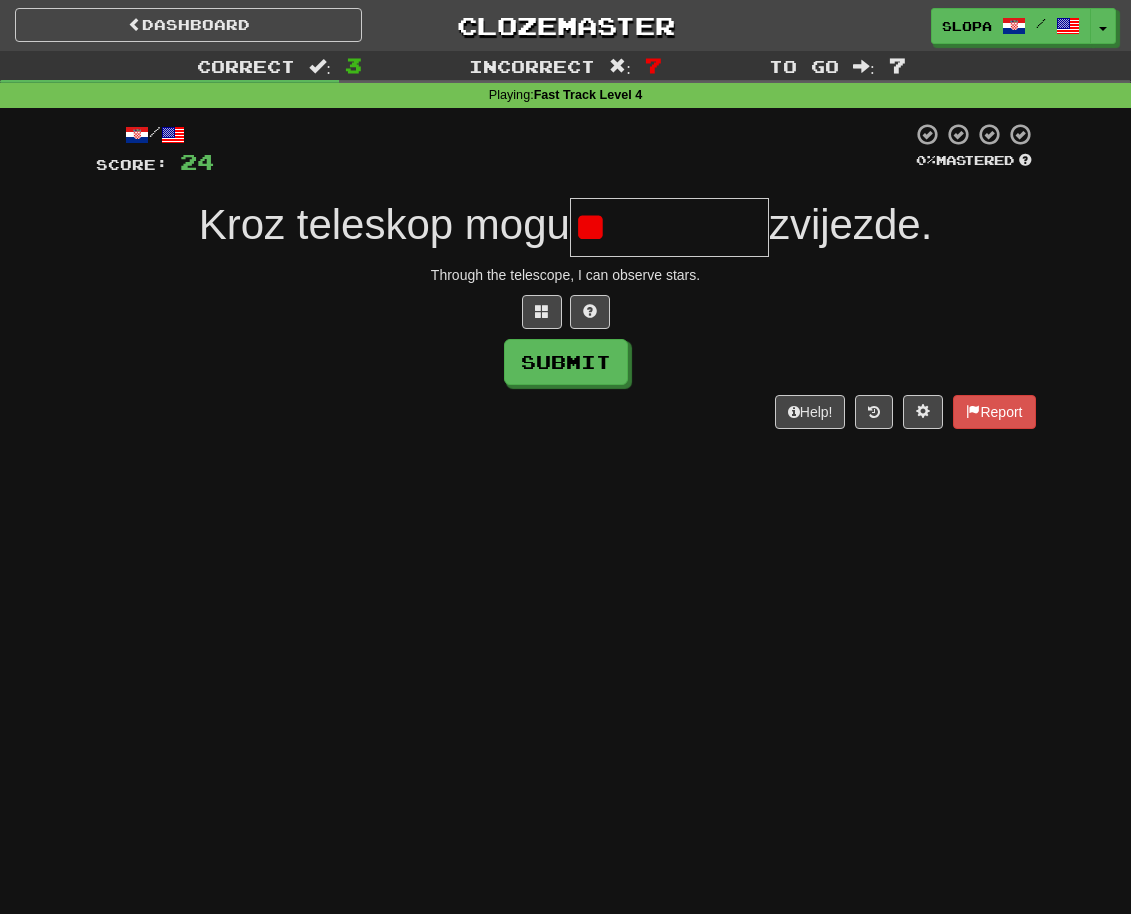 type on "**********" 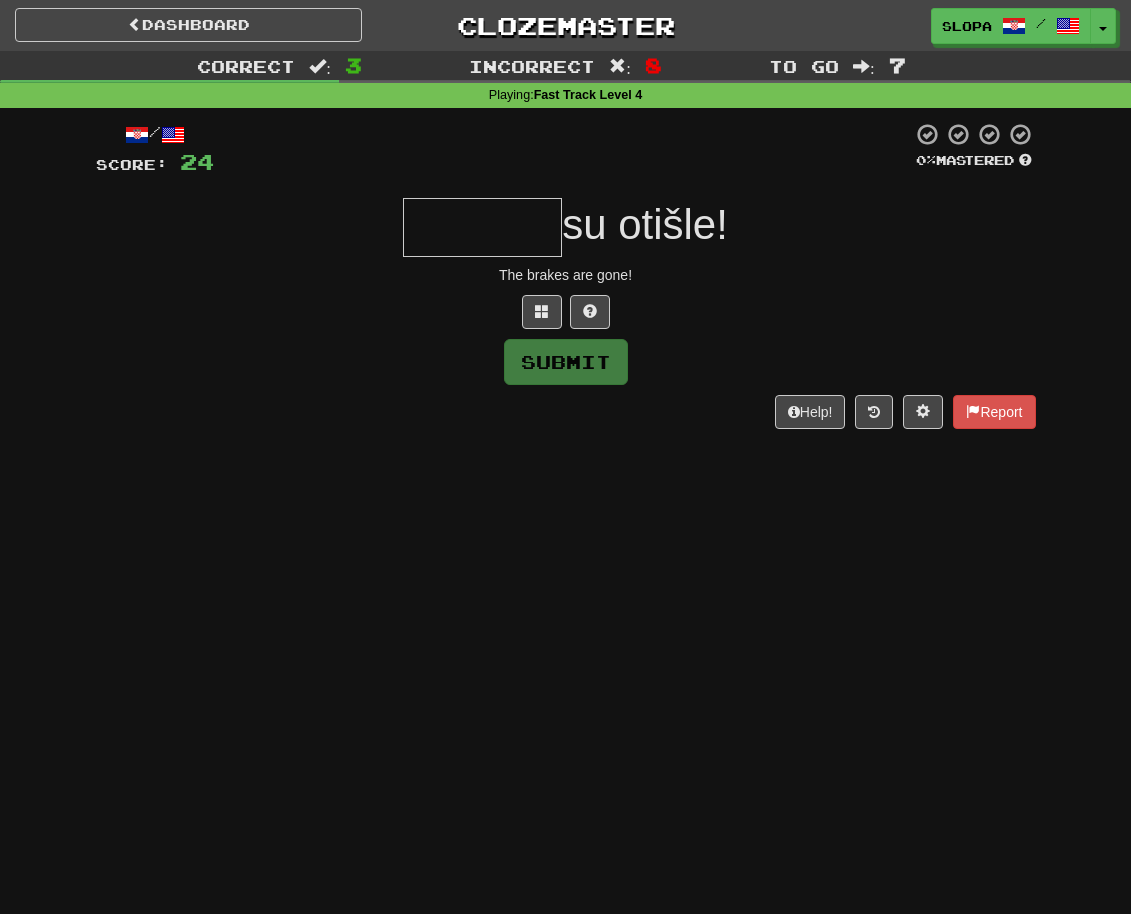 type on "*******" 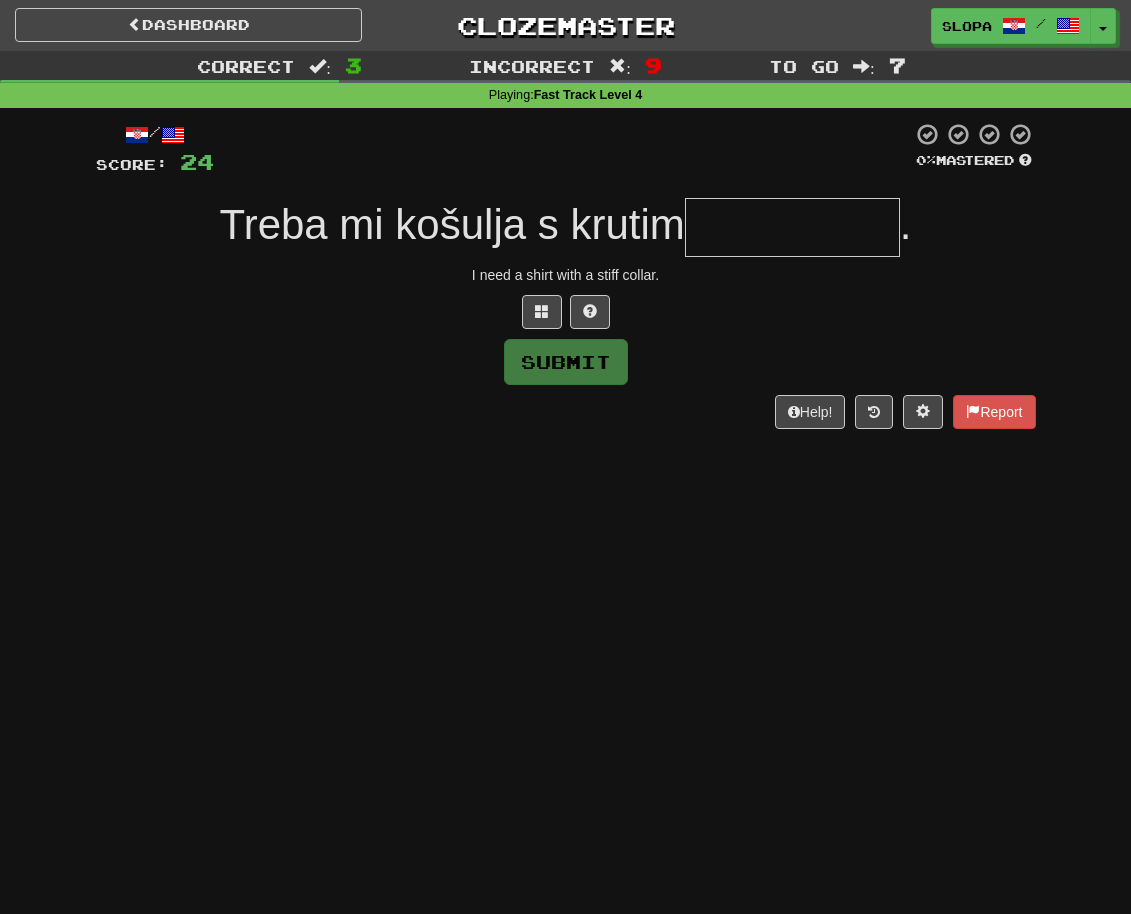 type on "**********" 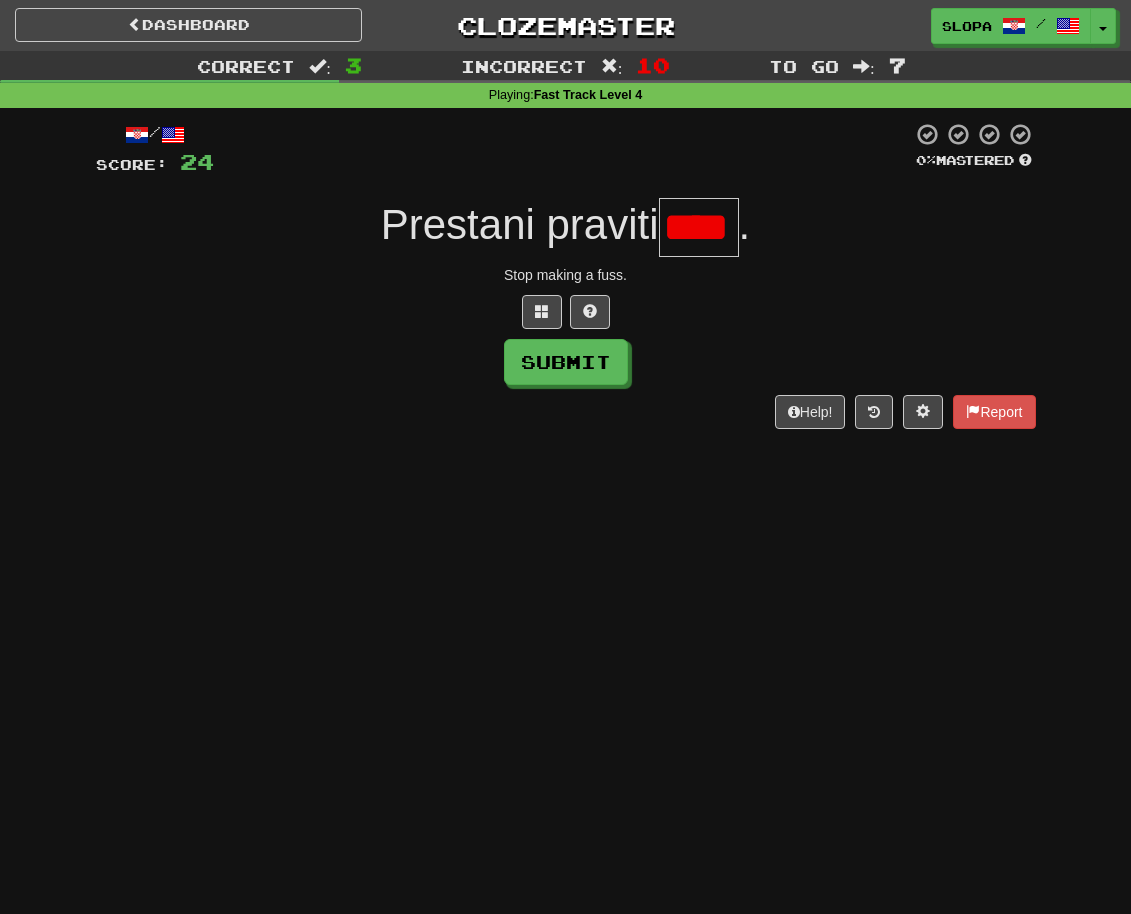 scroll, scrollTop: 0, scrollLeft: 0, axis: both 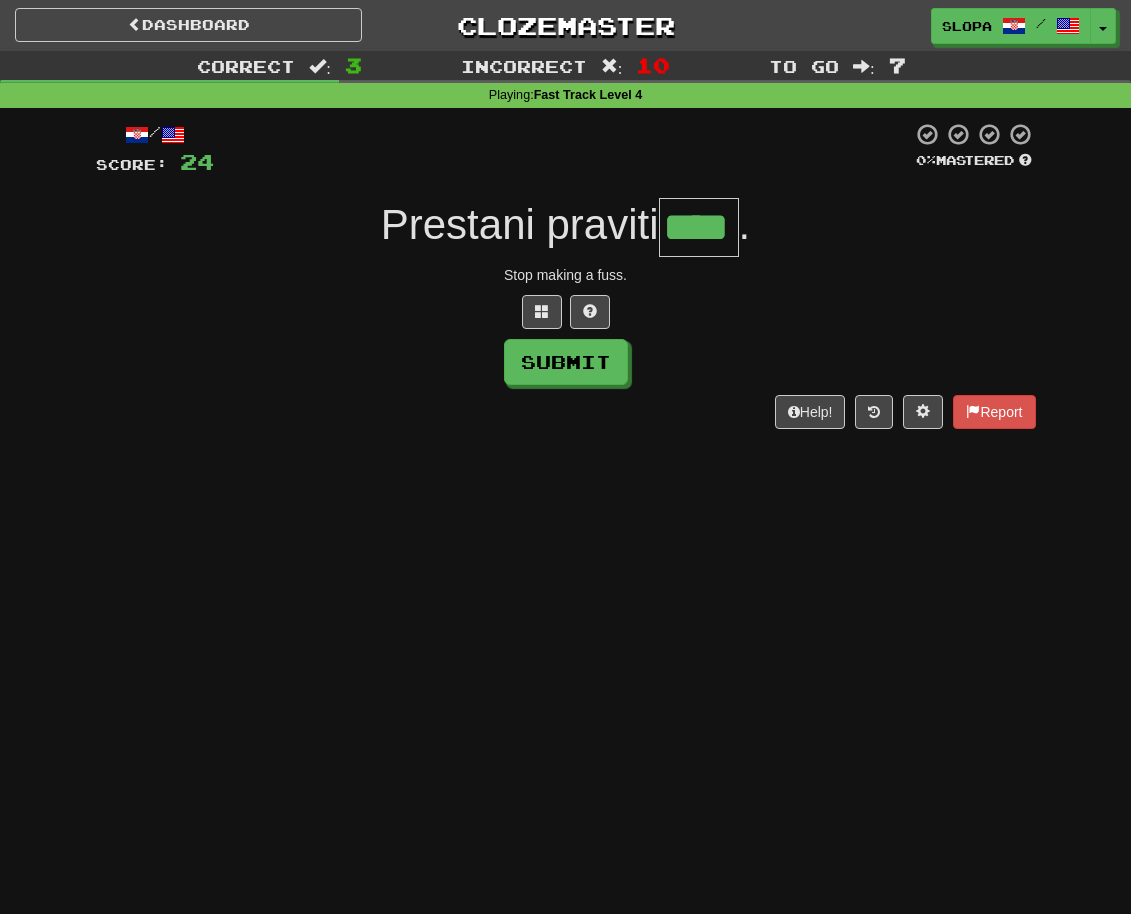 type on "****" 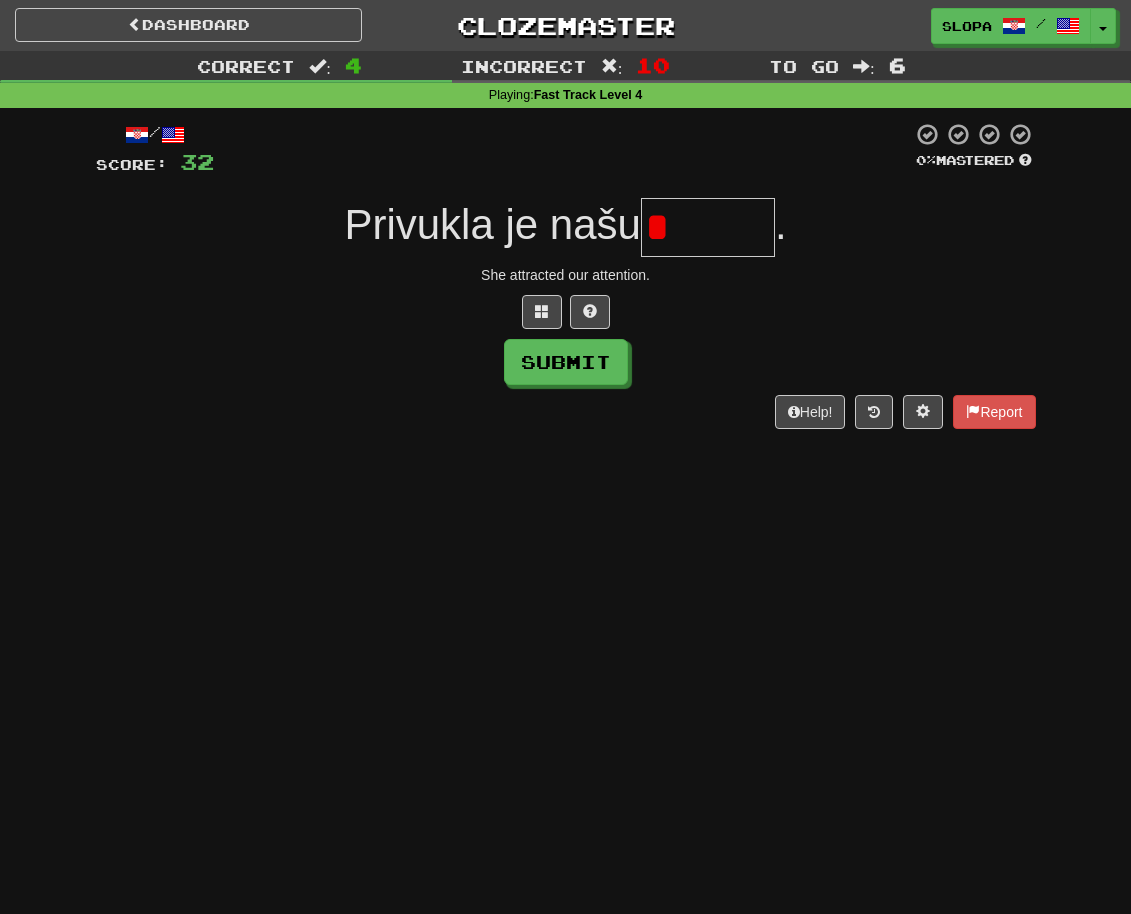 type on "******" 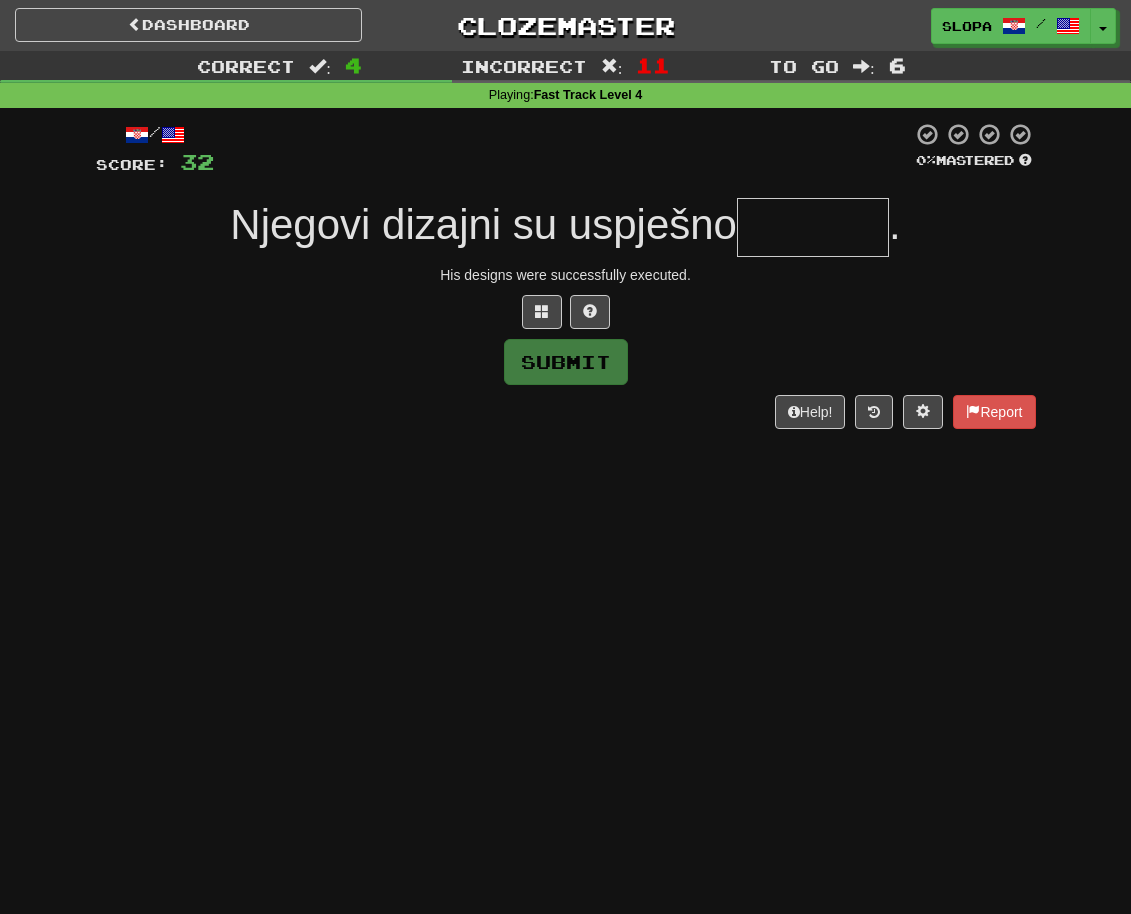 type on "*" 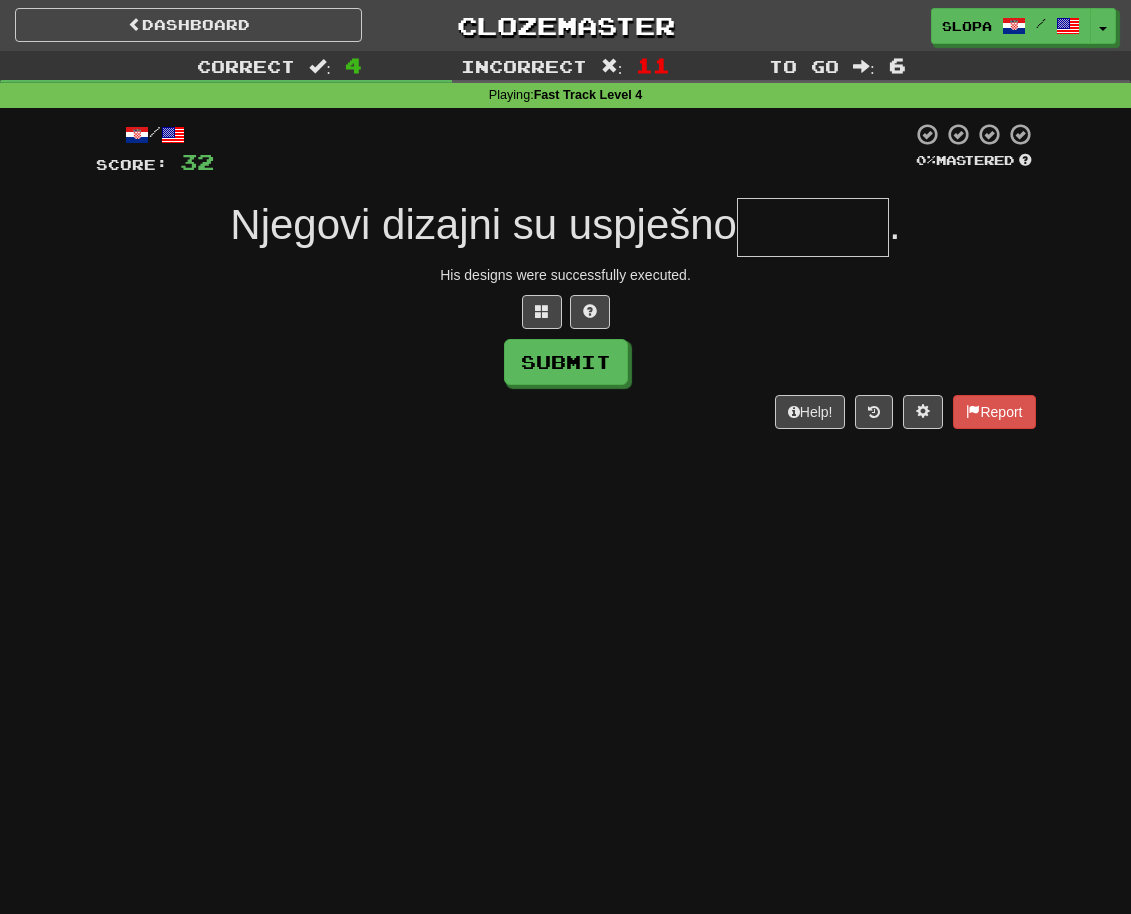 type on "*" 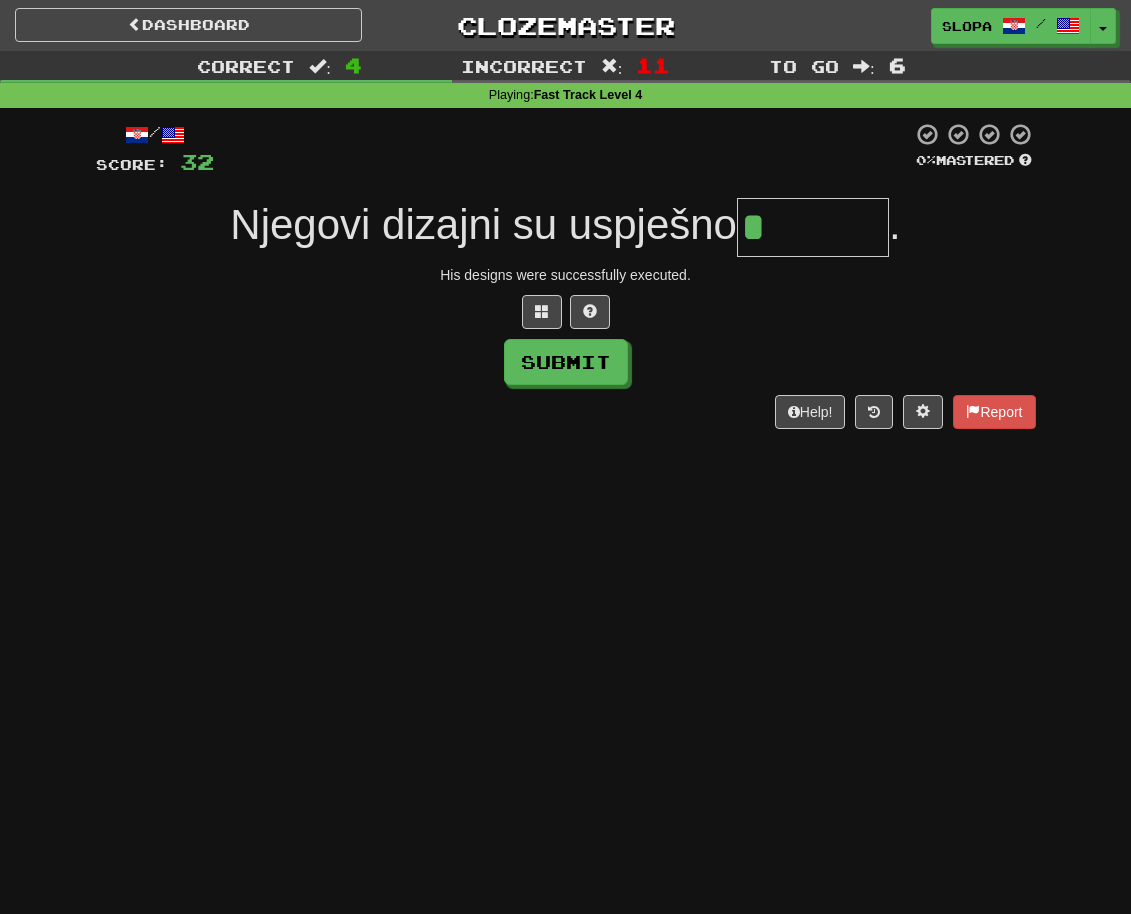 type on "********" 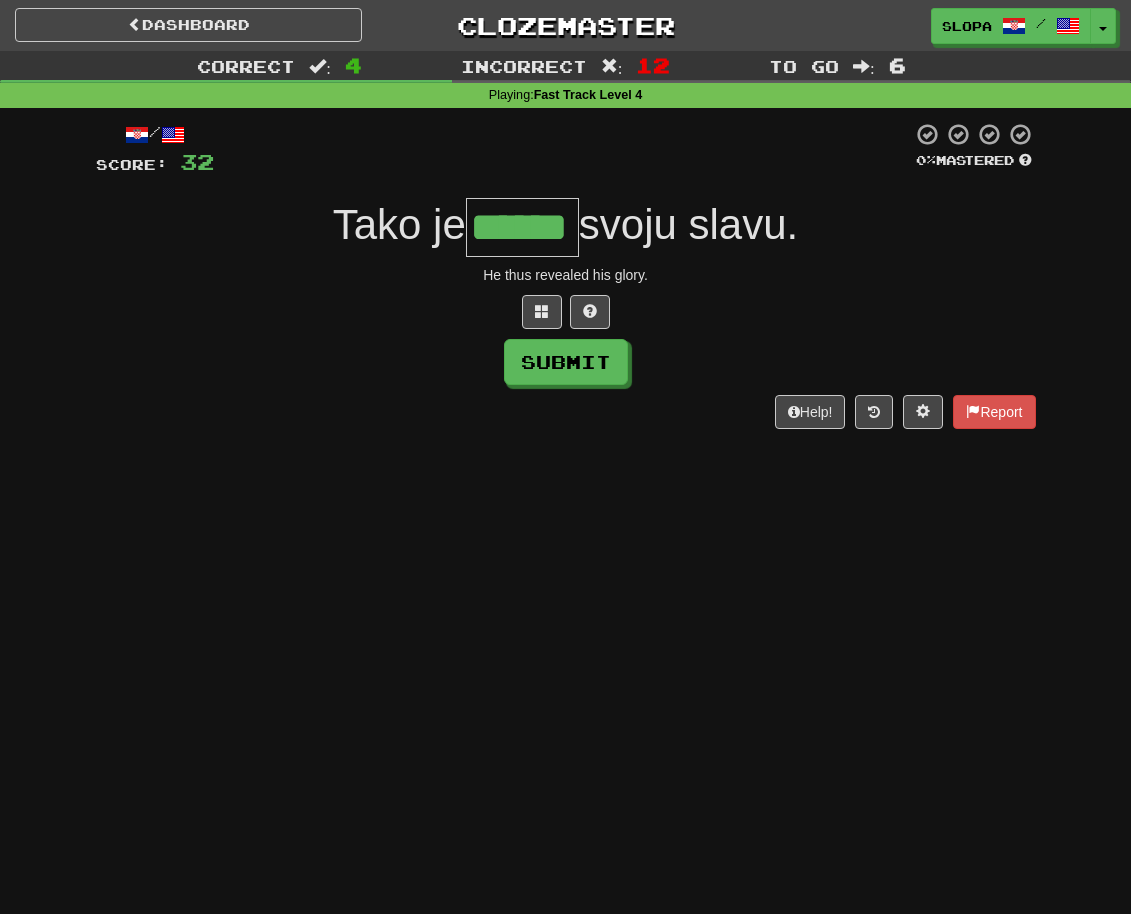 type on "******" 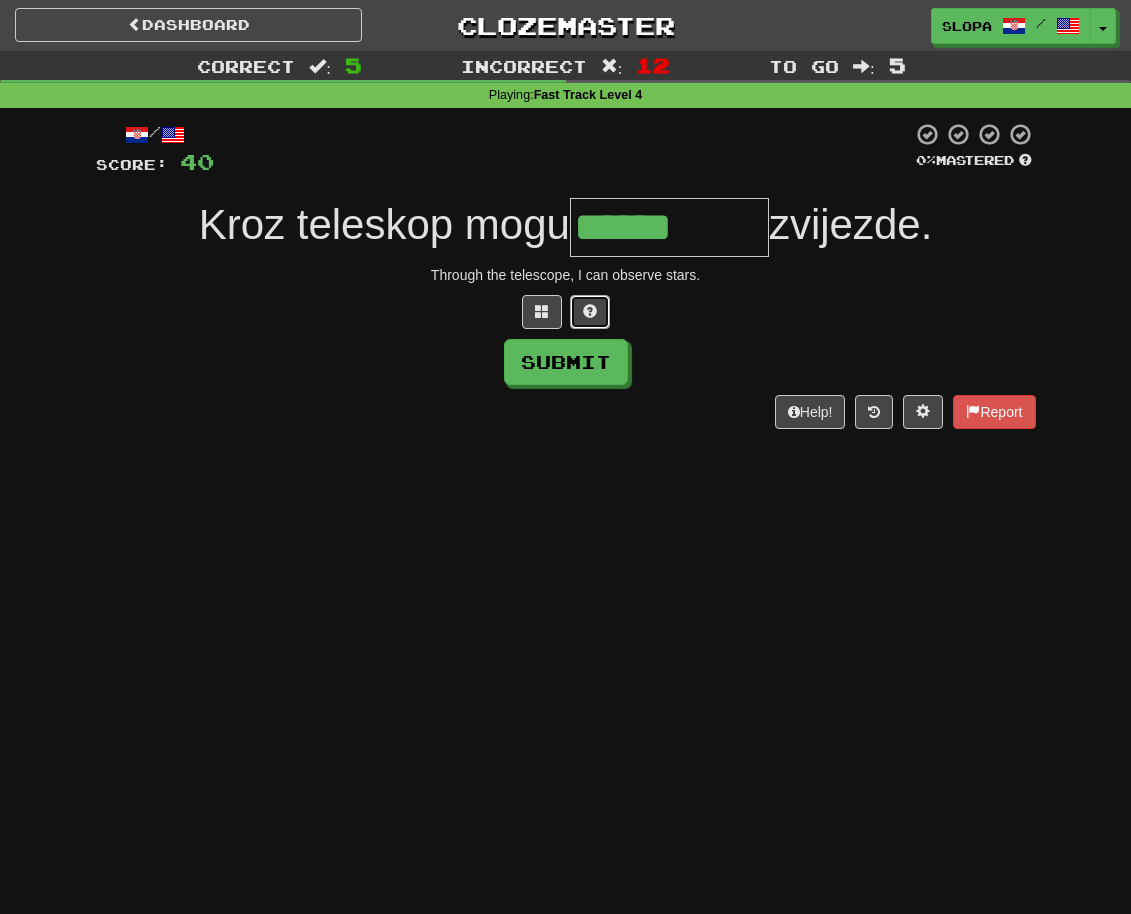 click at bounding box center [590, 311] 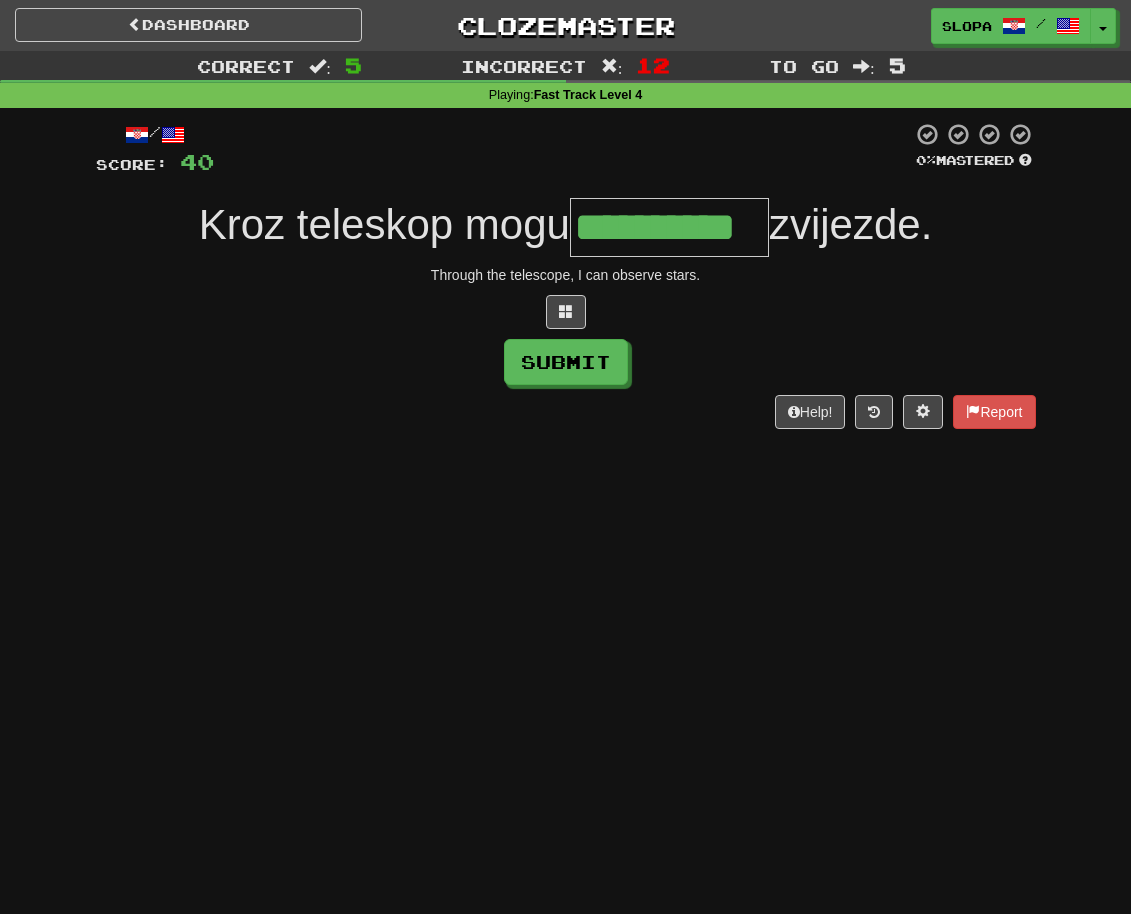 type on "**********" 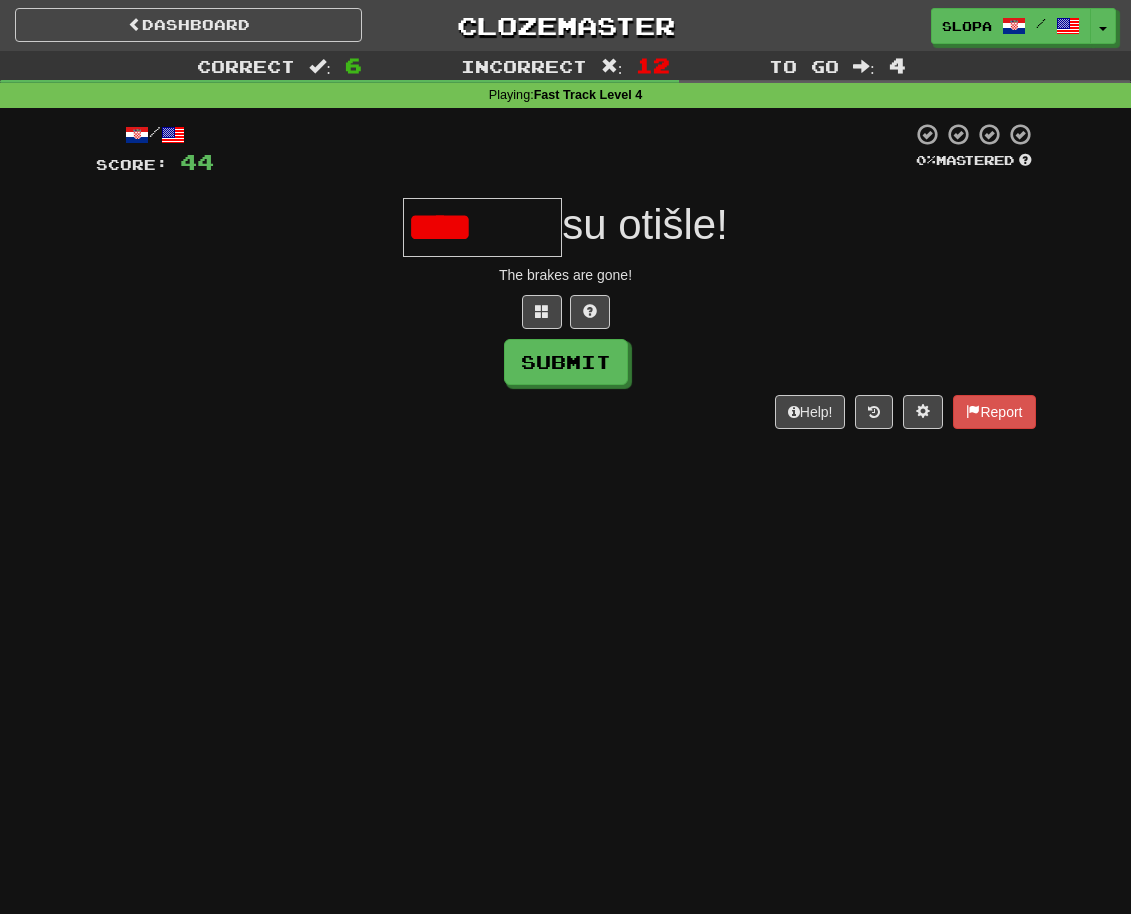 type on "*******" 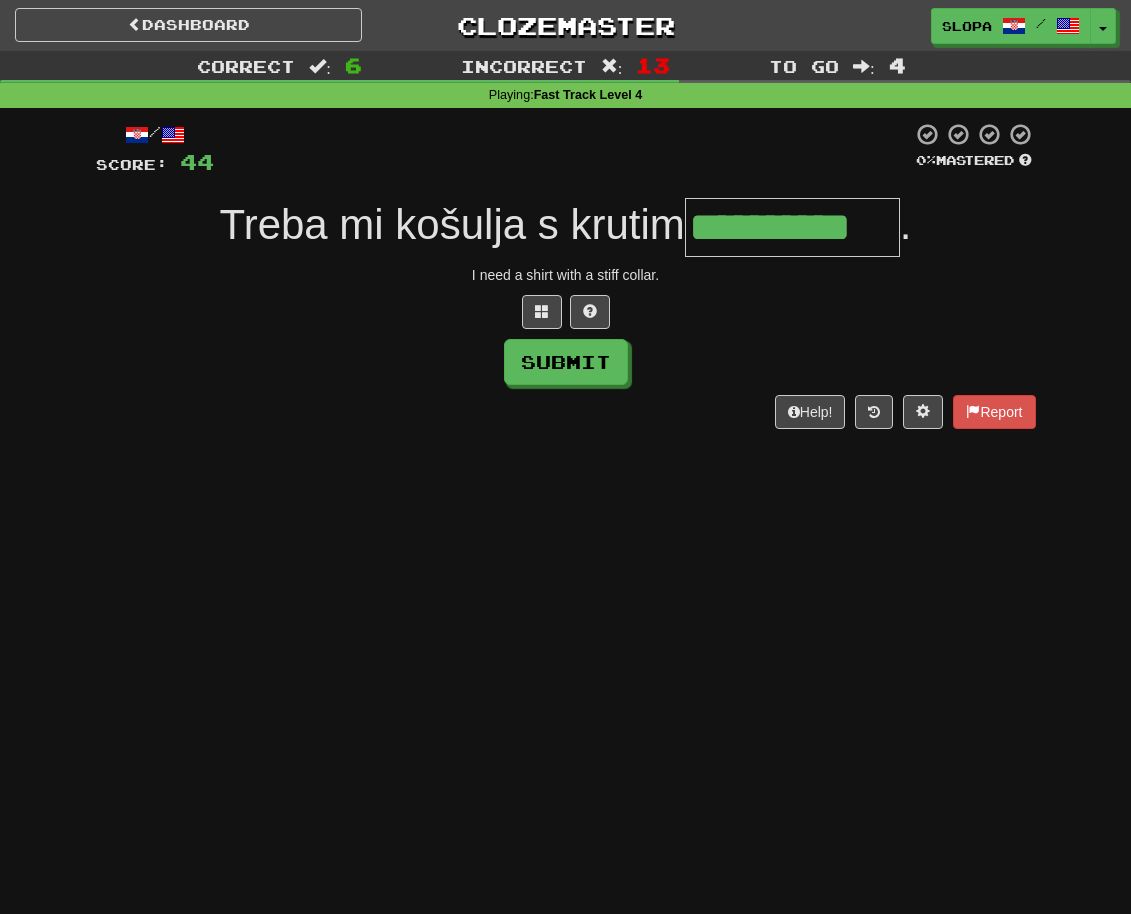 type on "**********" 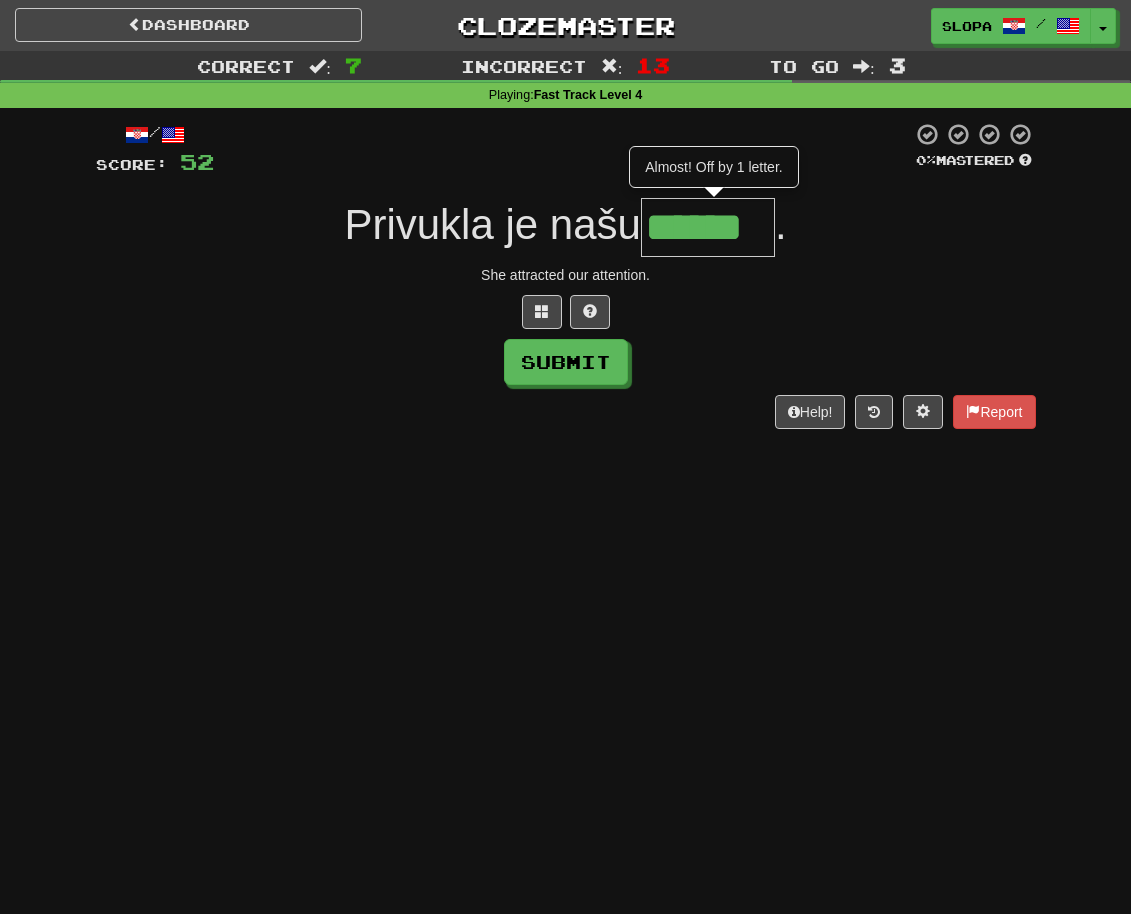 type on "******" 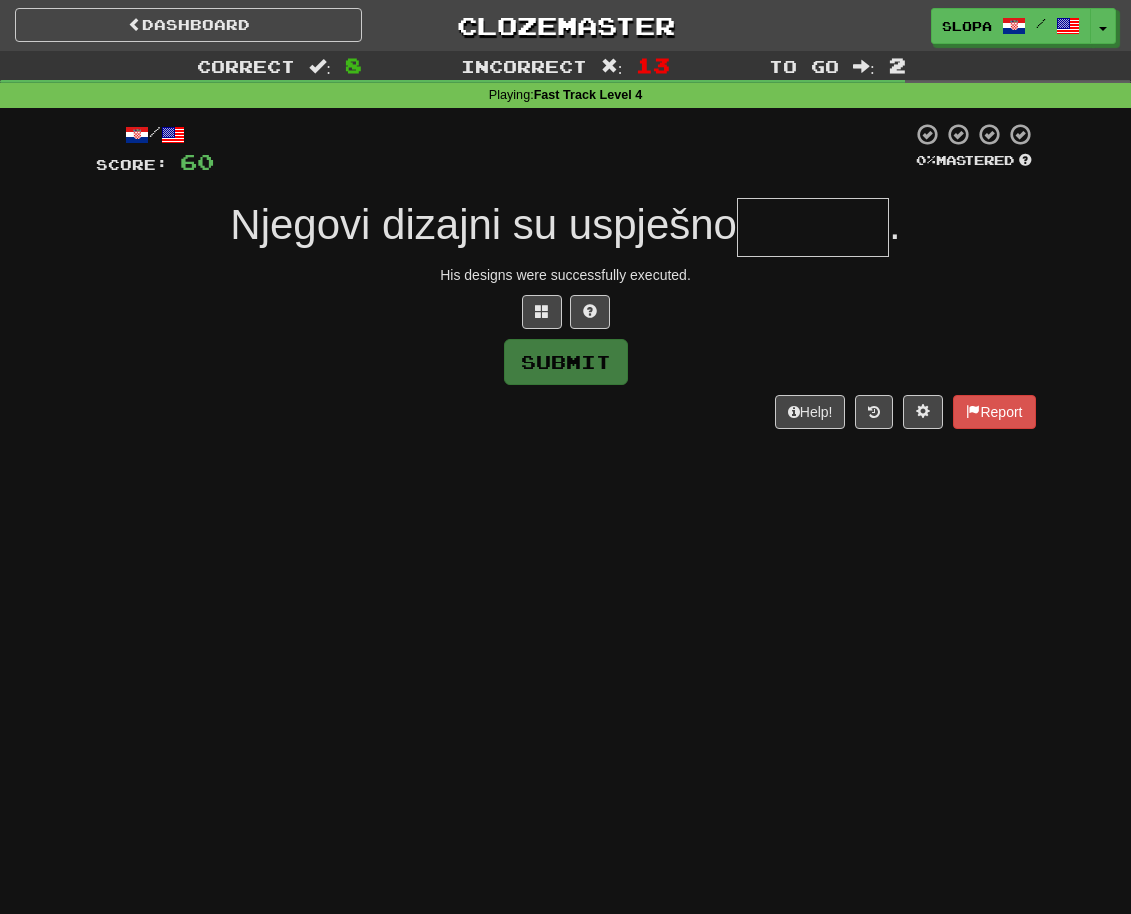 type on "********" 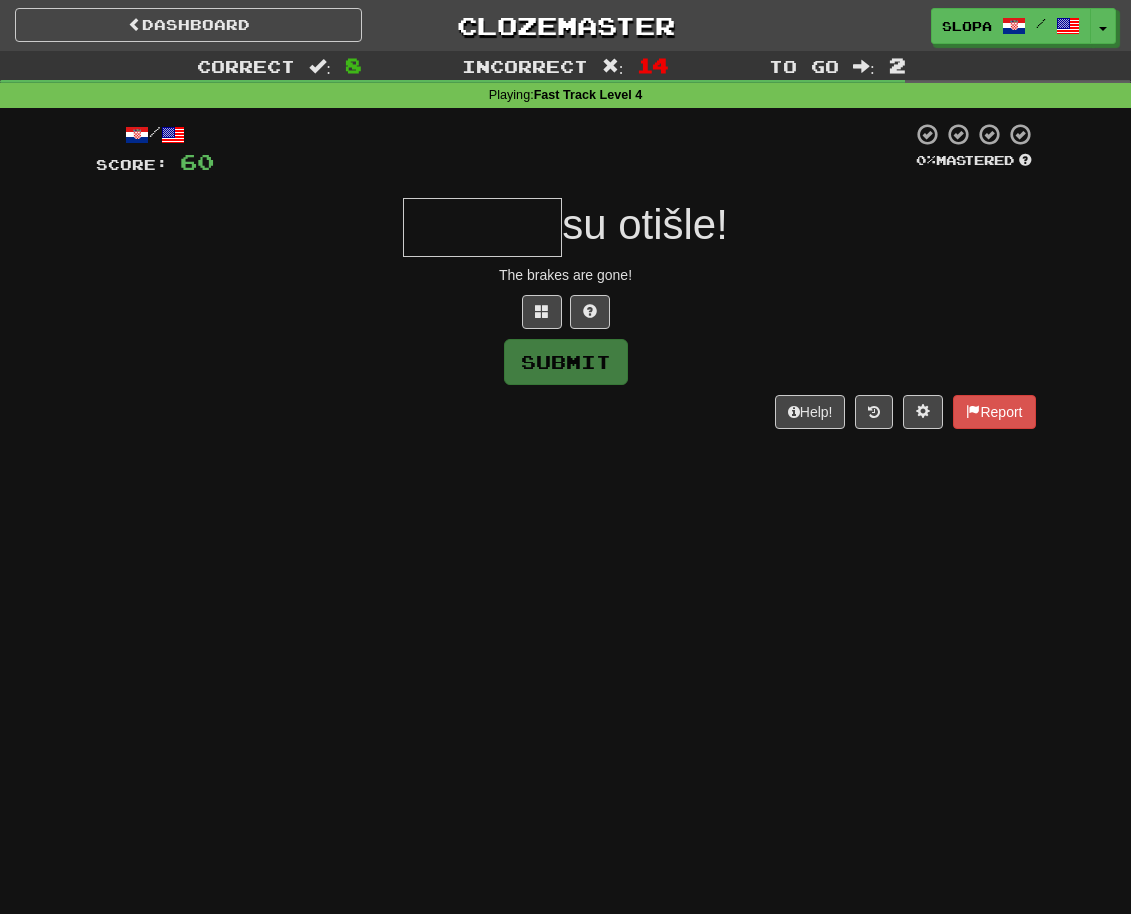 type on "*******" 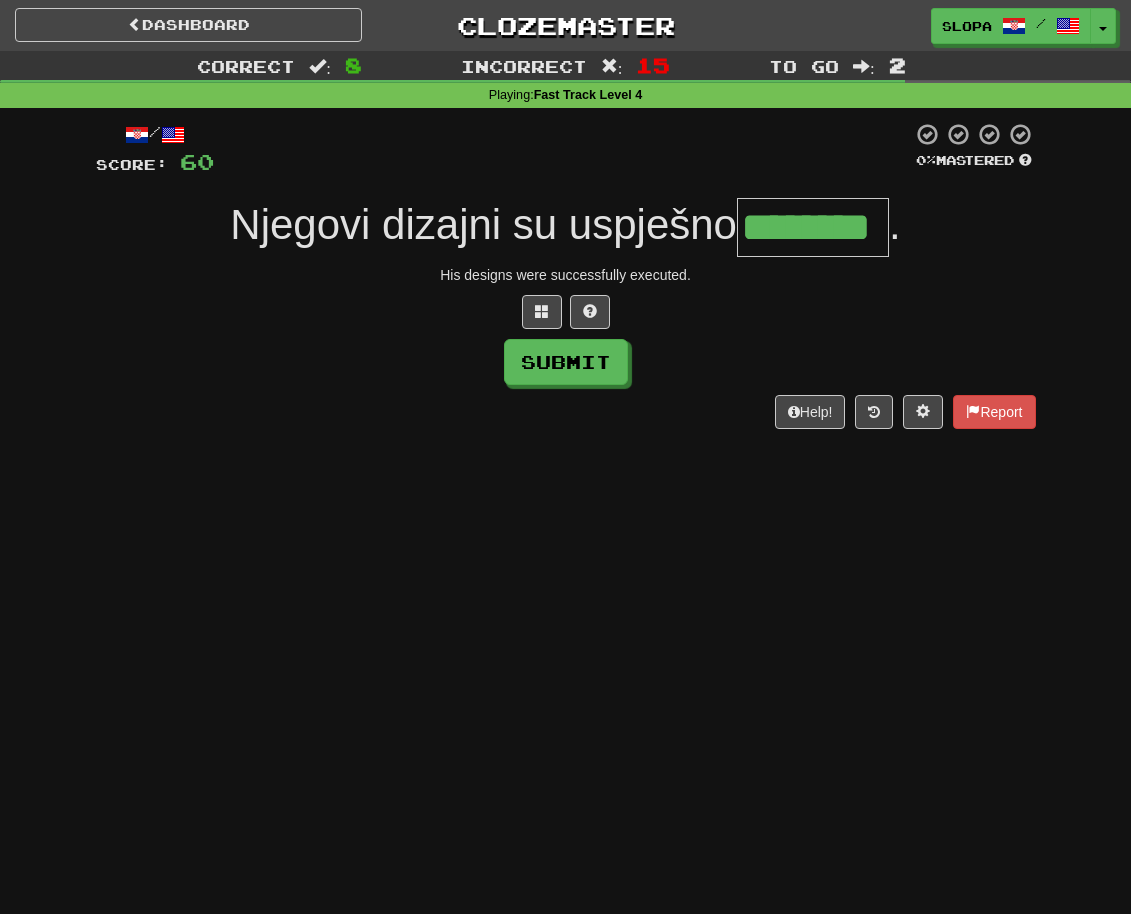 type on "********" 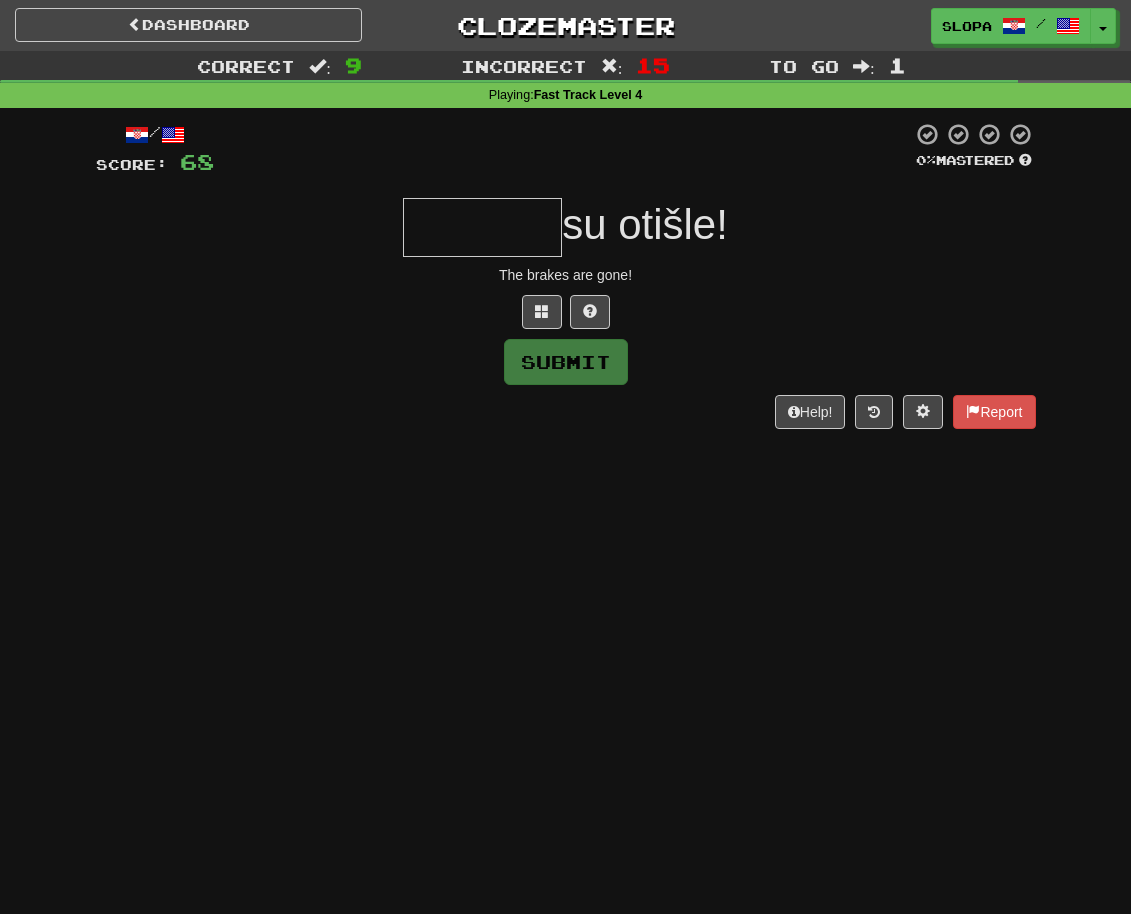 type on "*******" 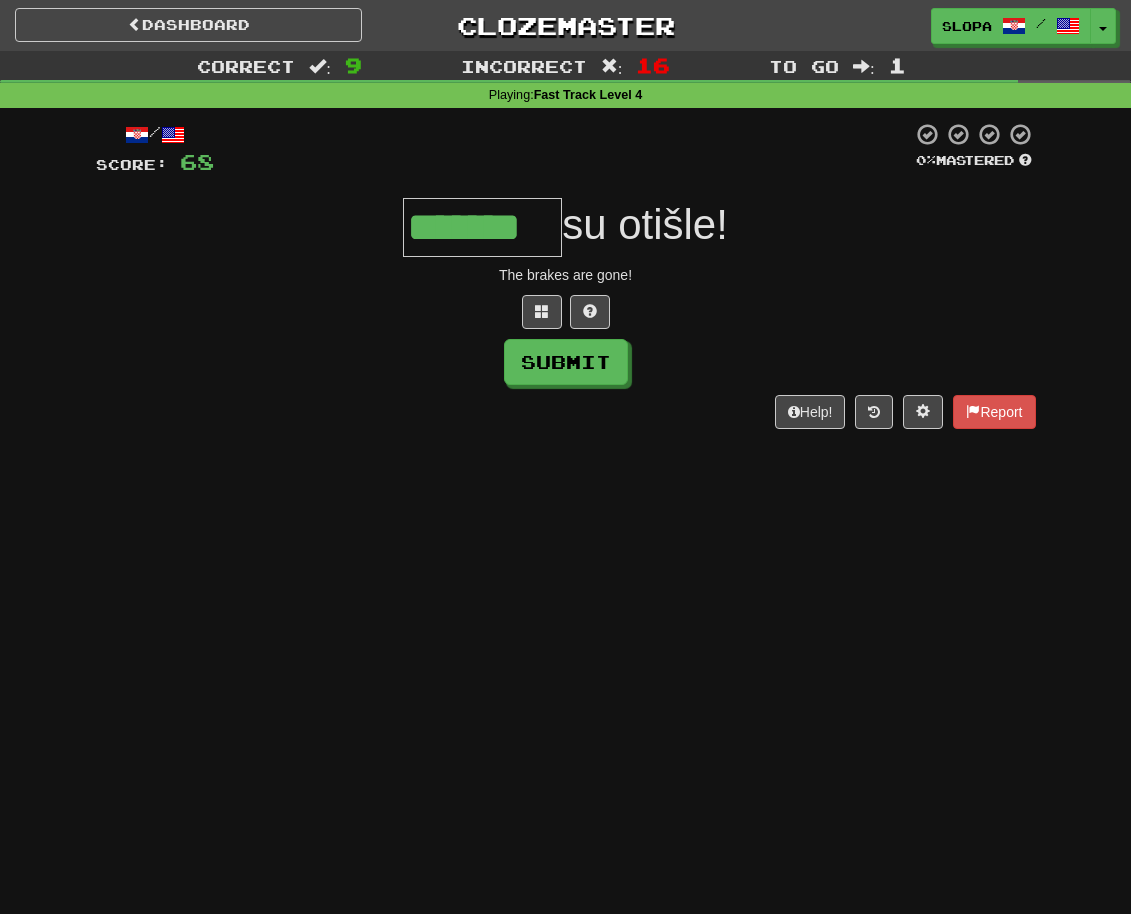 type on "*******" 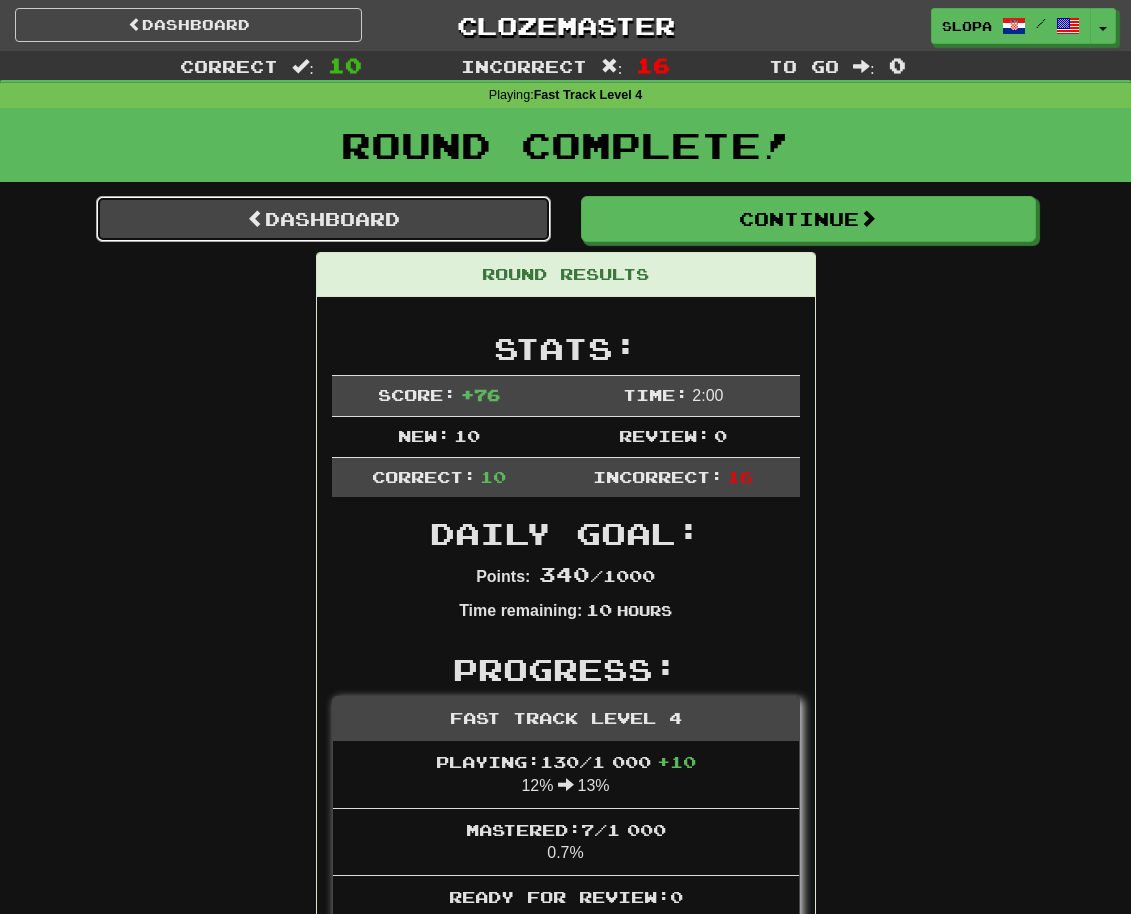 click on "Dashboard" at bounding box center (323, 219) 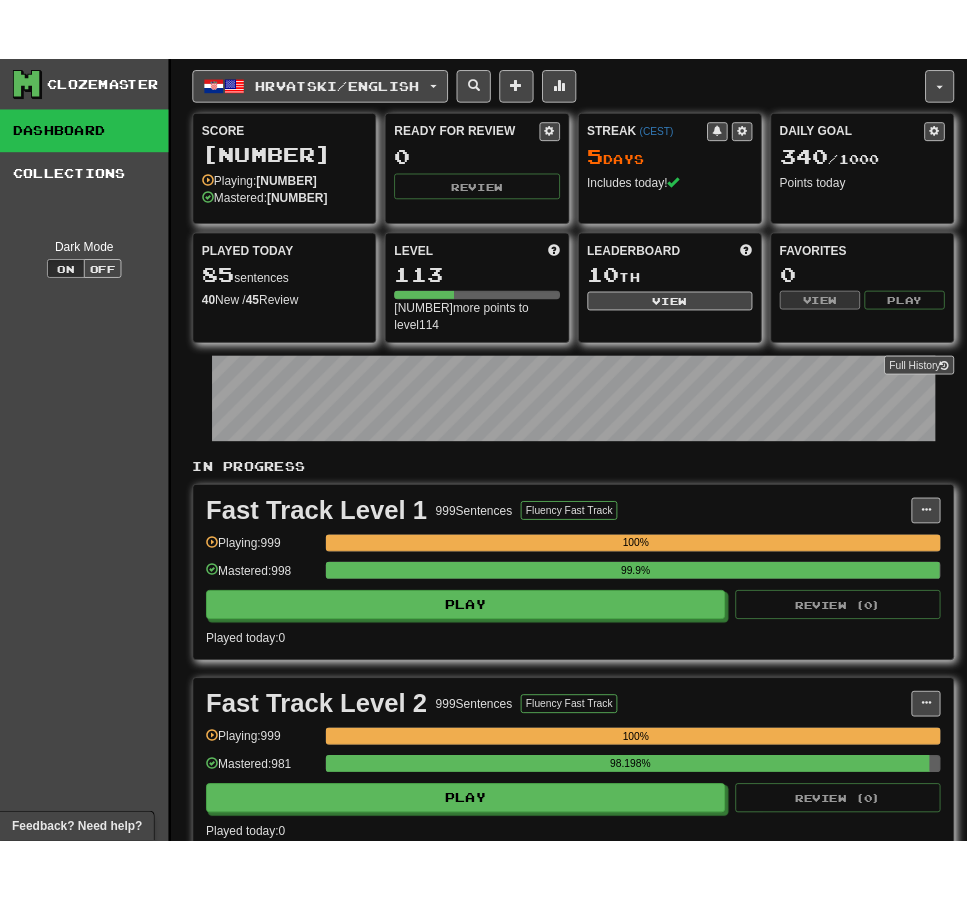 scroll, scrollTop: 0, scrollLeft: 0, axis: both 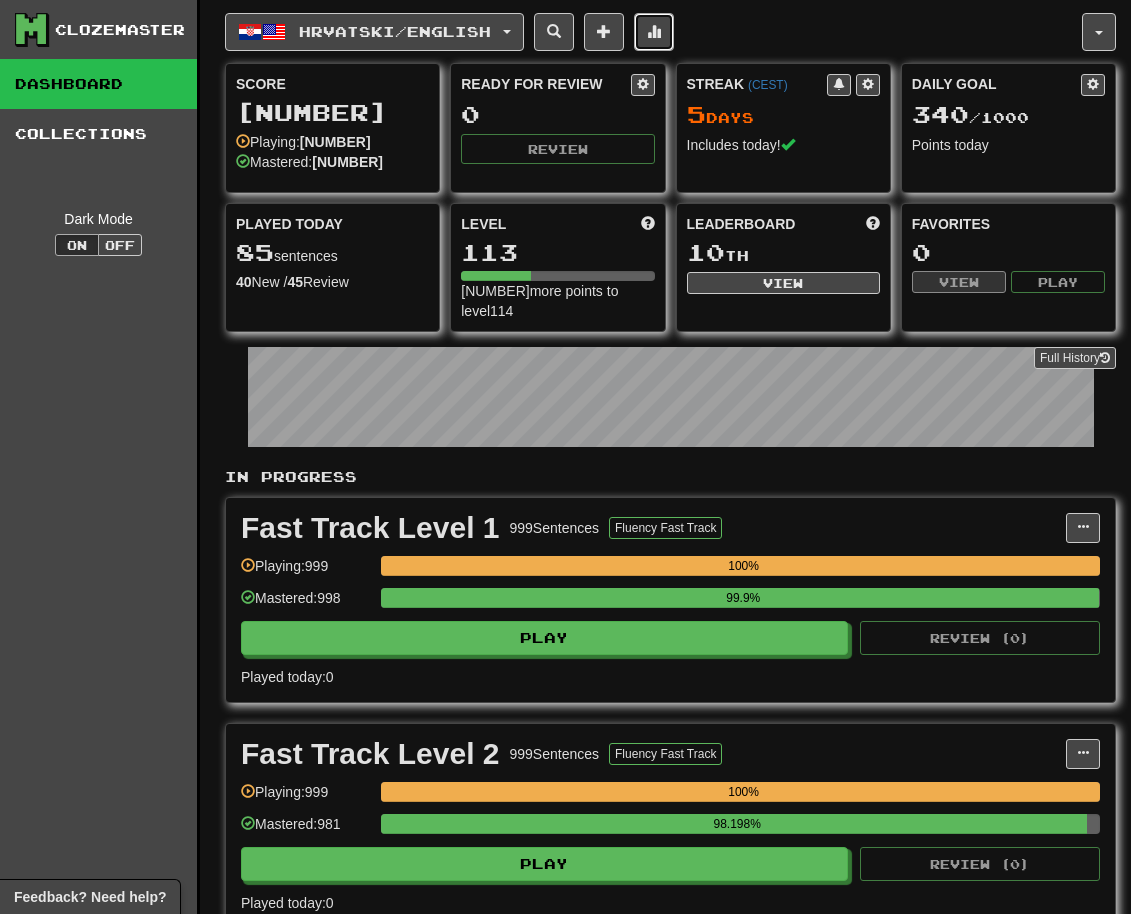 click at bounding box center (654, 32) 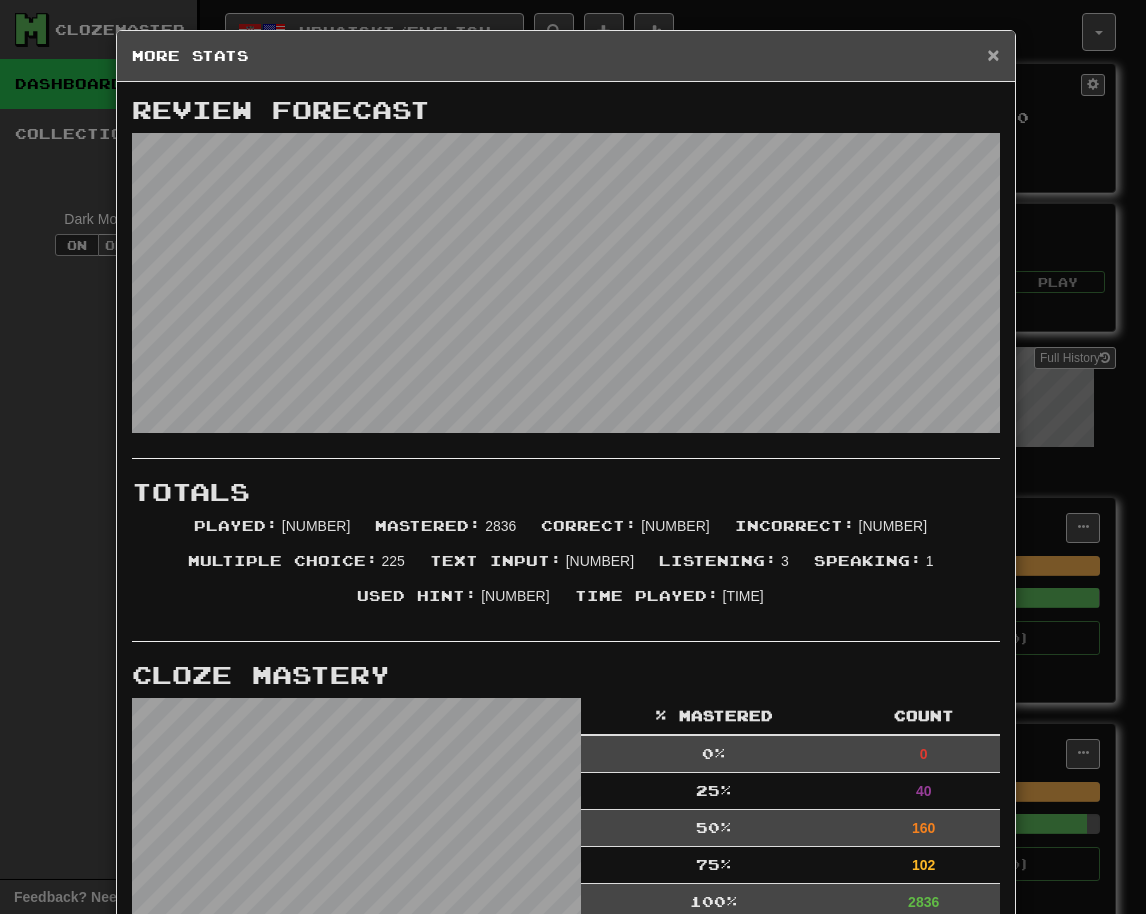 click on "×" at bounding box center (993, 54) 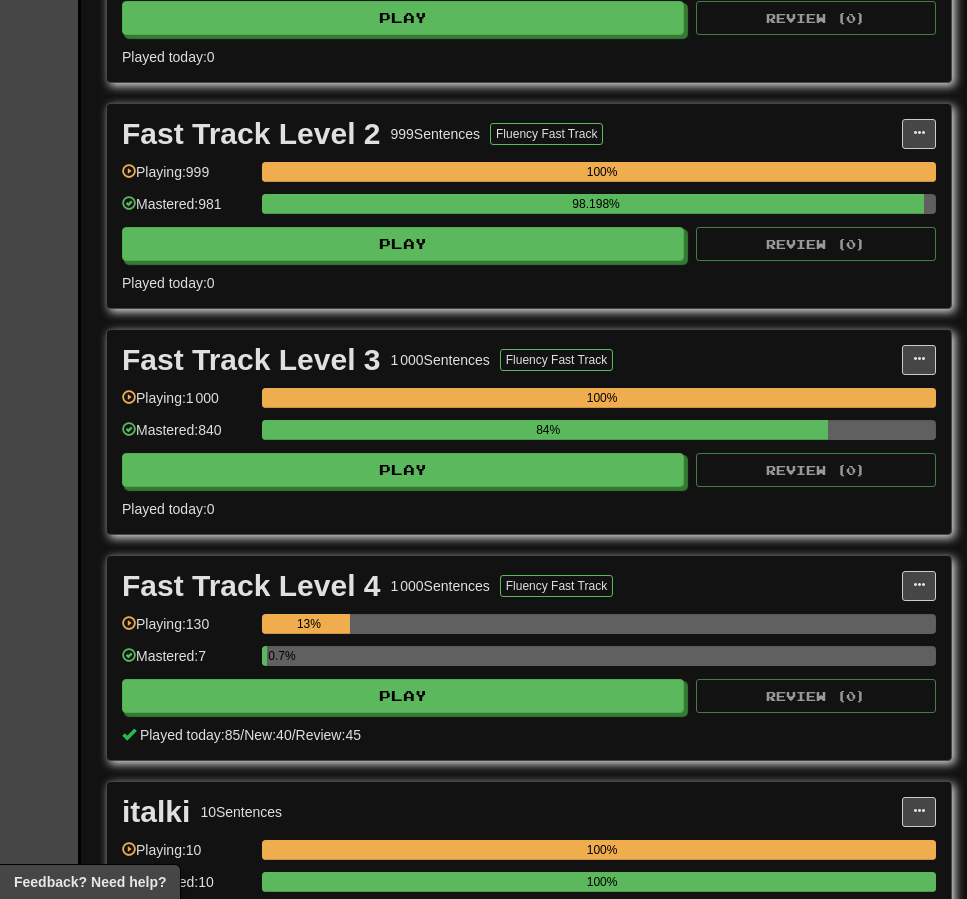 scroll, scrollTop: 625, scrollLeft: 119, axis: both 